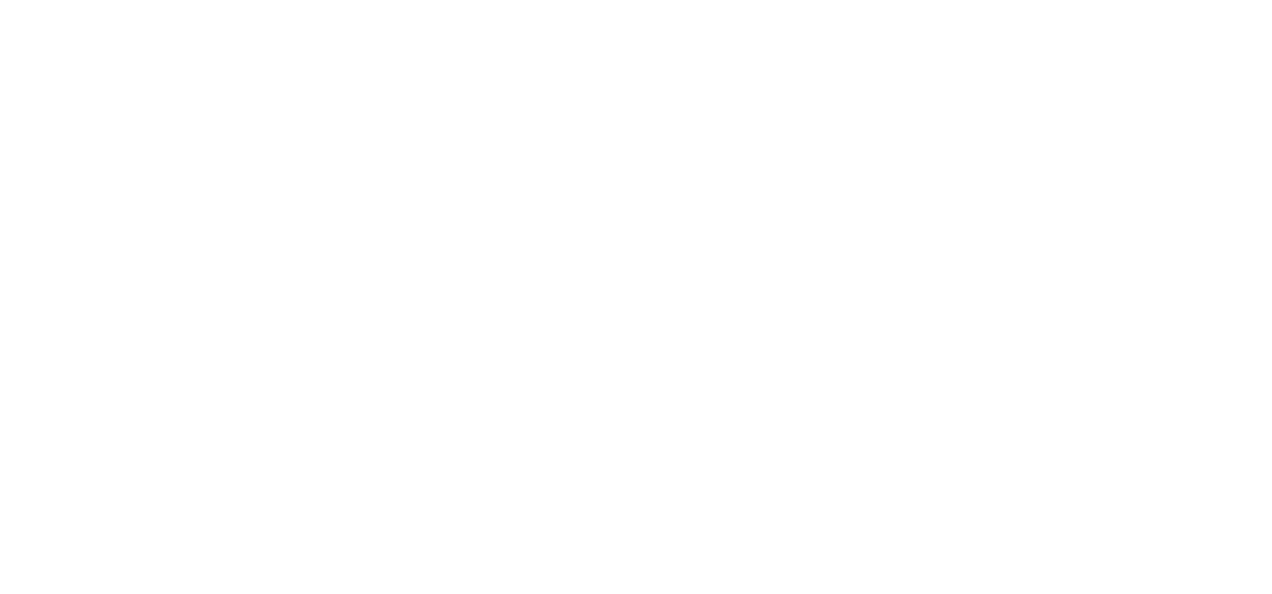 scroll, scrollTop: 0, scrollLeft: 0, axis: both 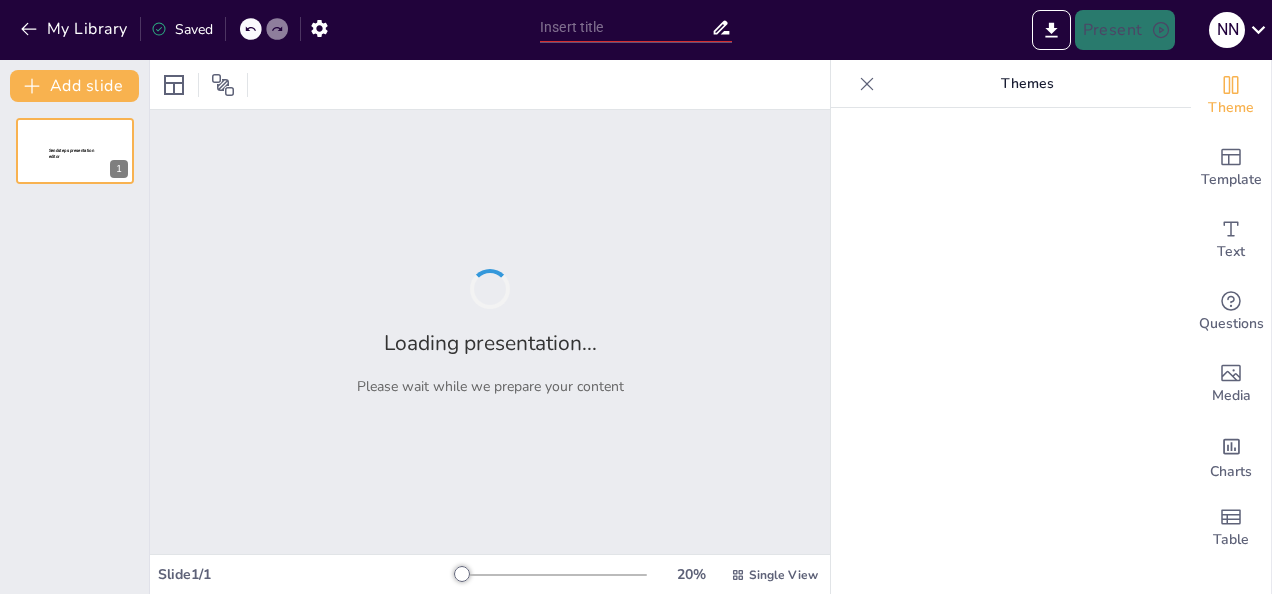 type on "Implementing Chancetastic Manipulative Media in Probability Lessons: A Case Study in [CITY]" 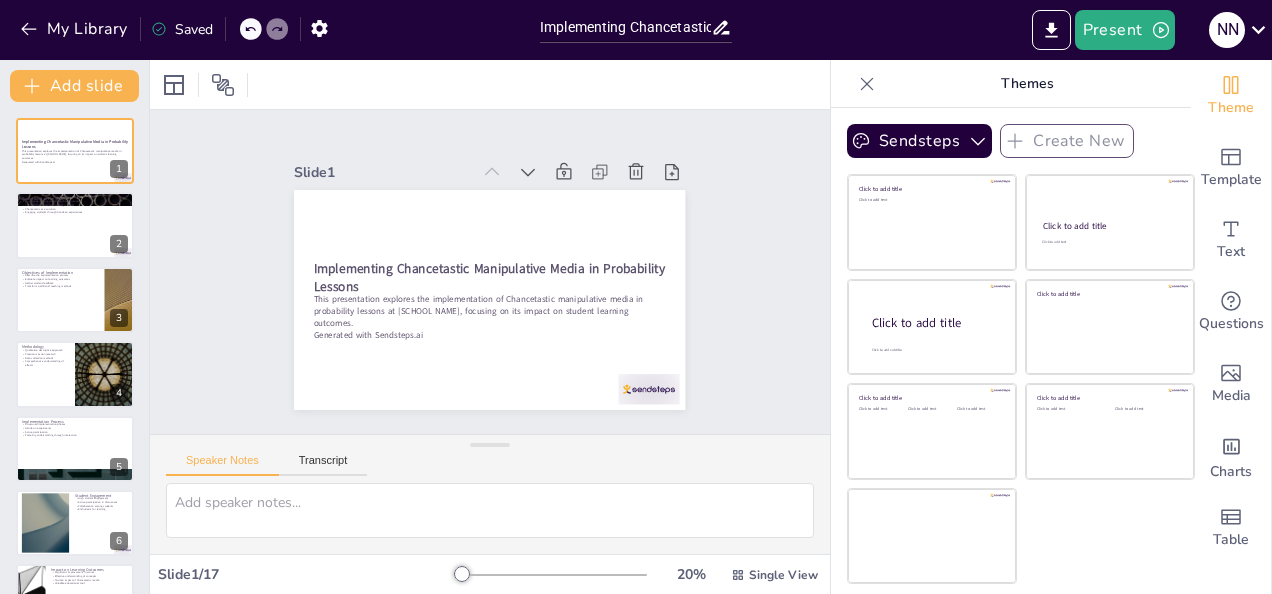 checkbox on "true" 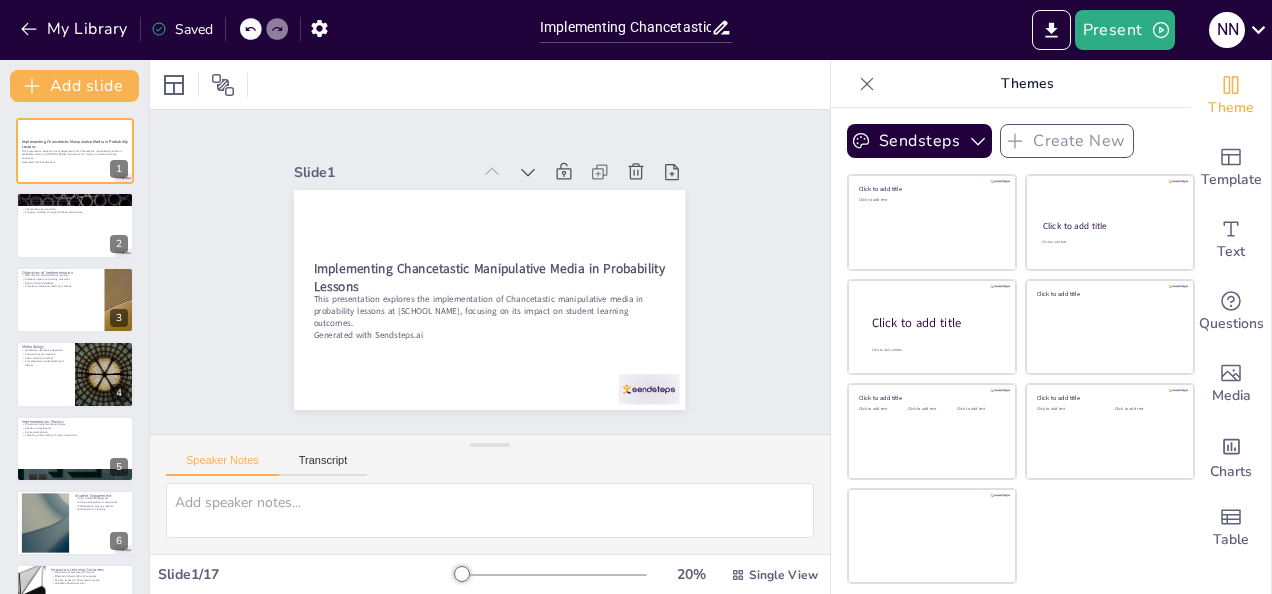 checkbox on "true" 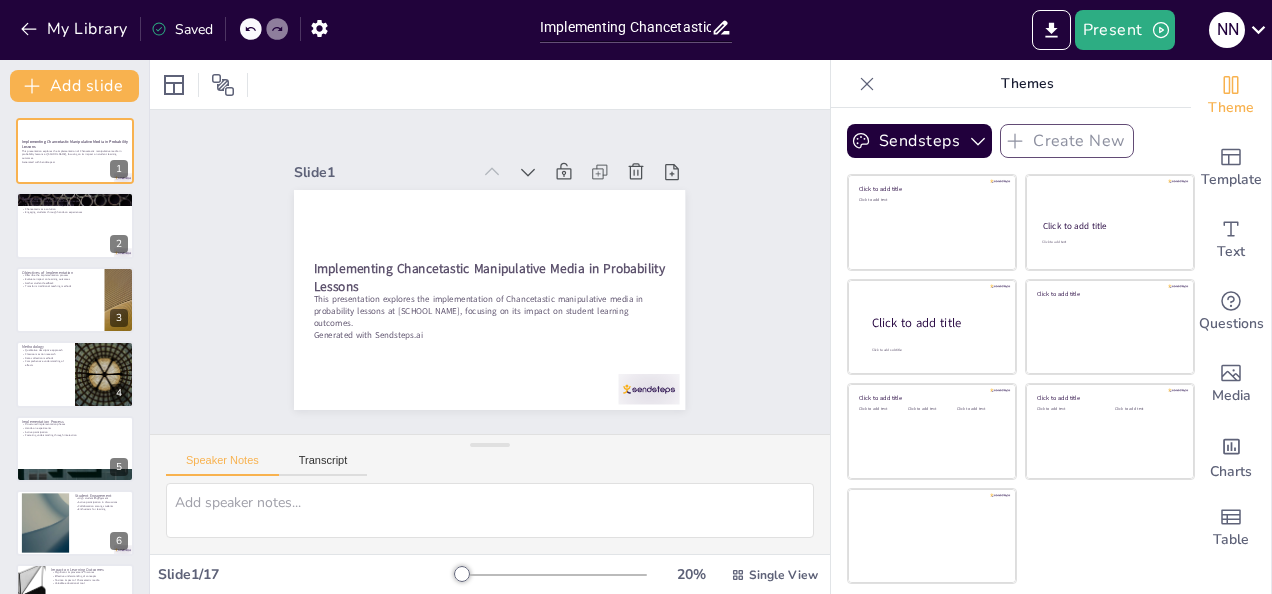 checkbox on "true" 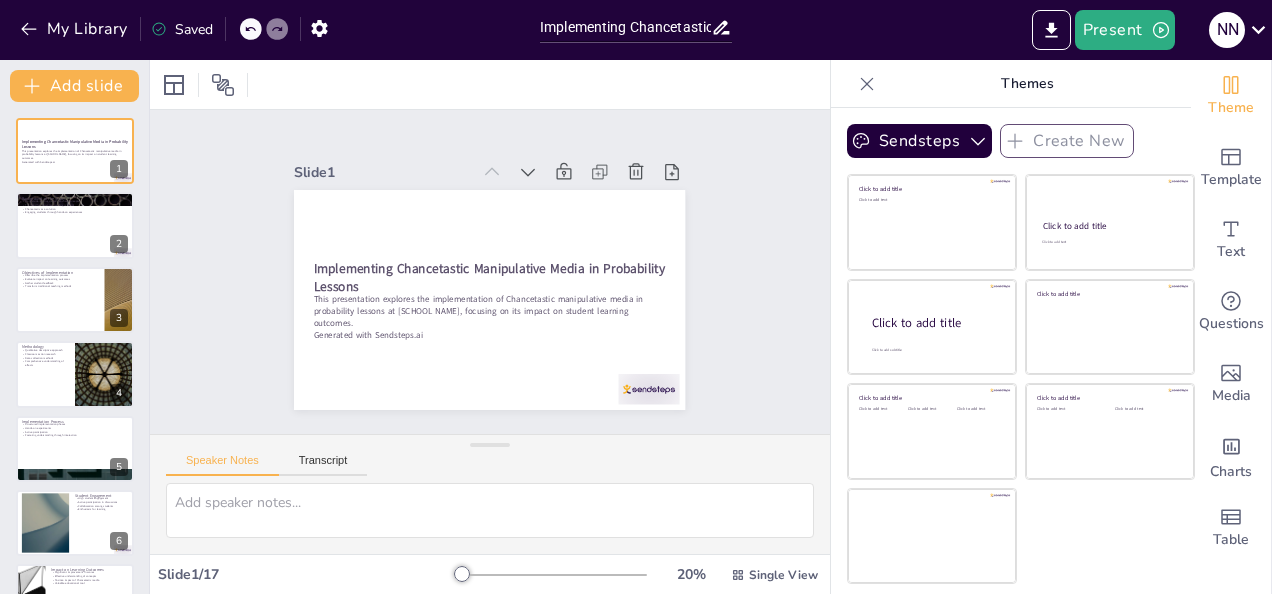 checkbox on "true" 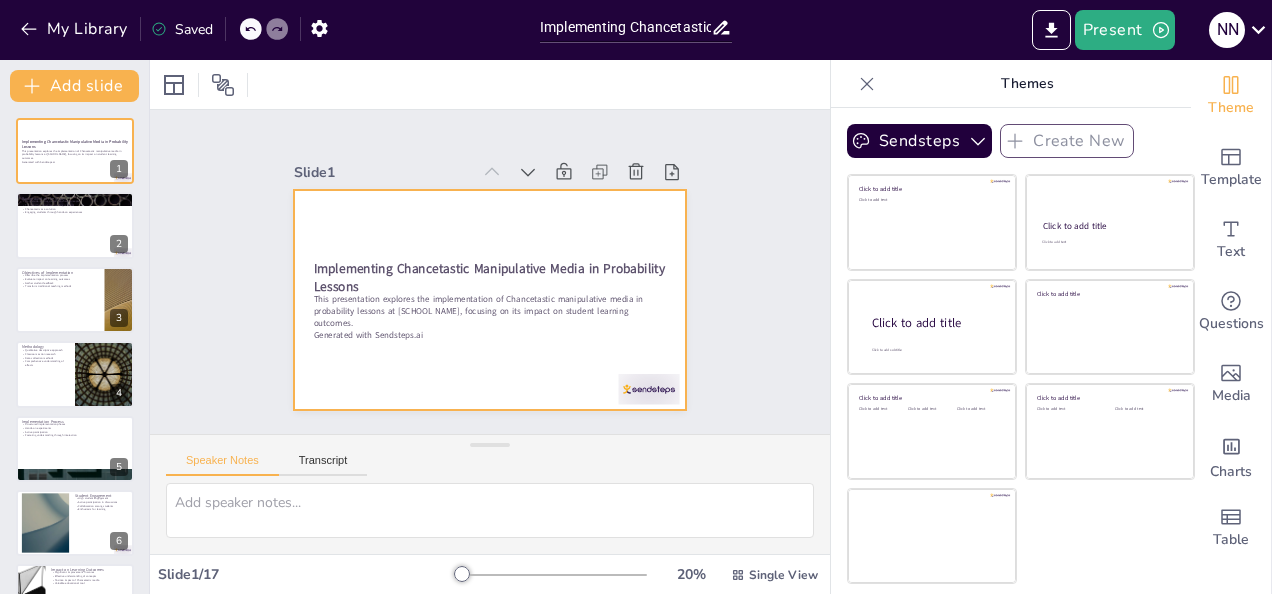 checkbox on "true" 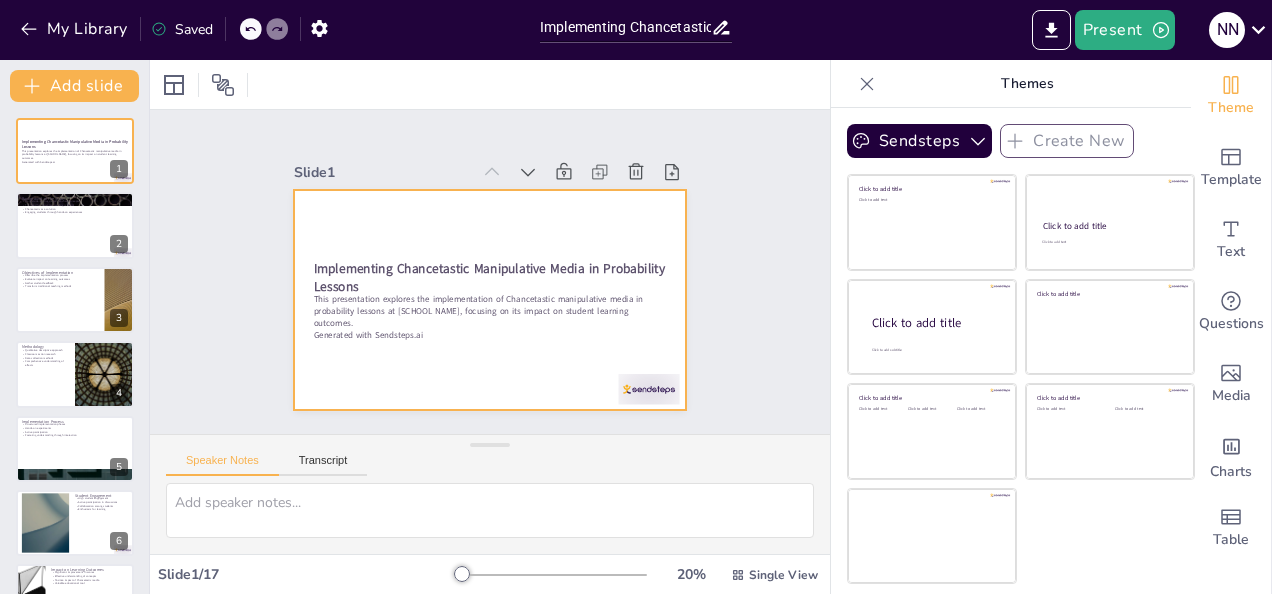 checkbox on "true" 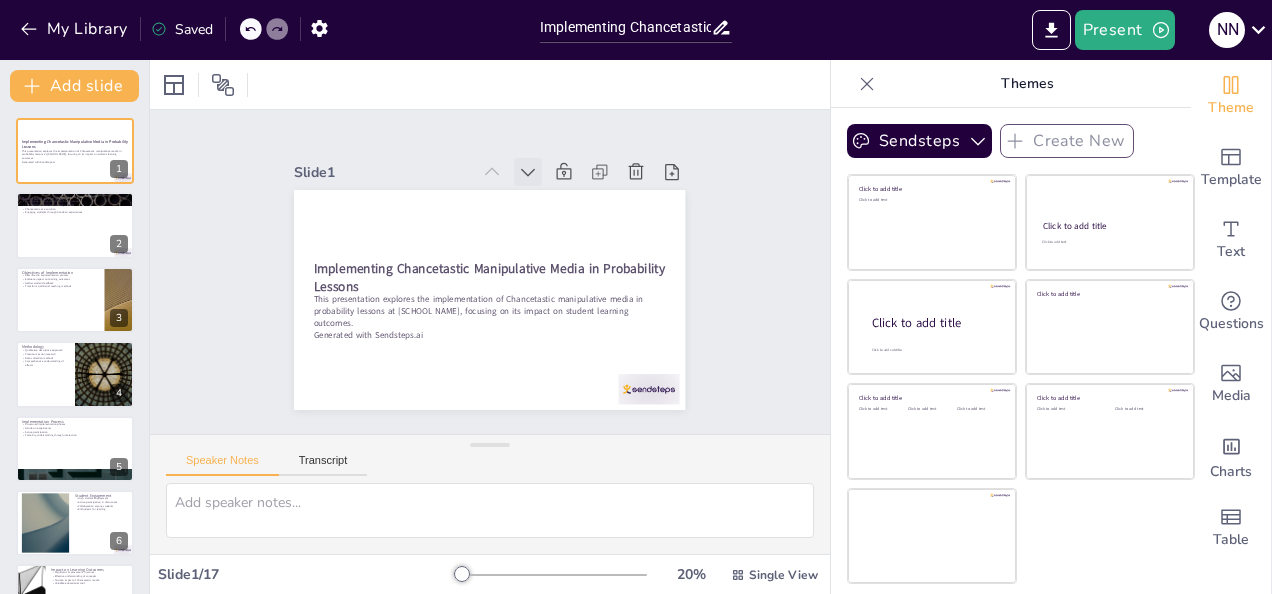 click 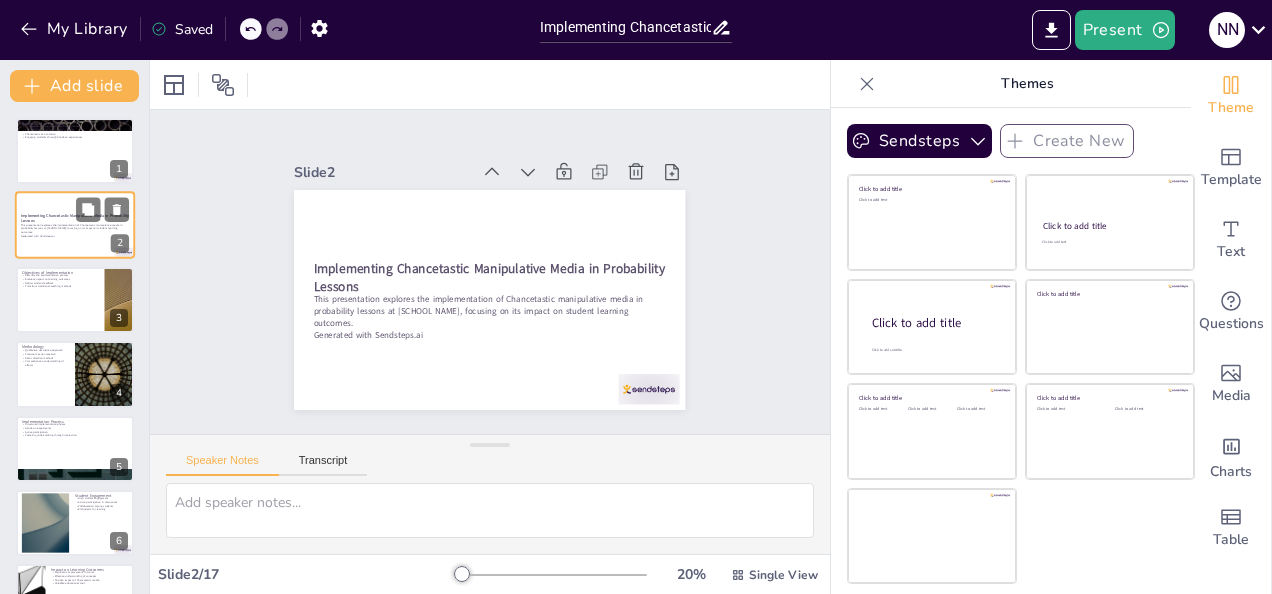 checkbox on "true" 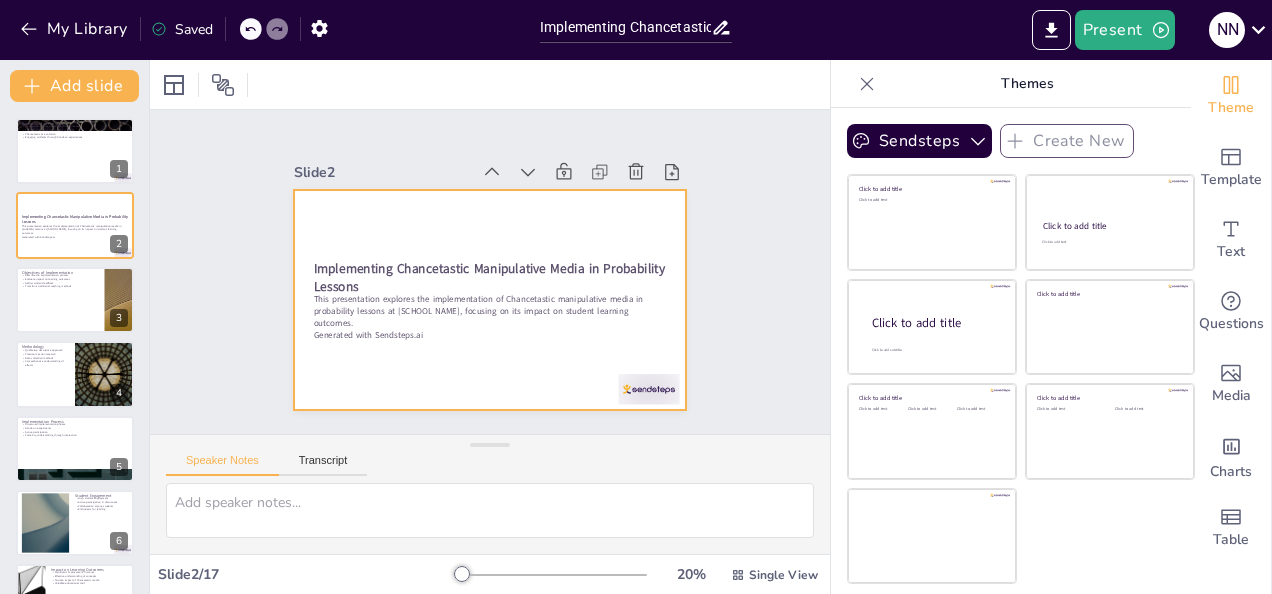 checkbox on "true" 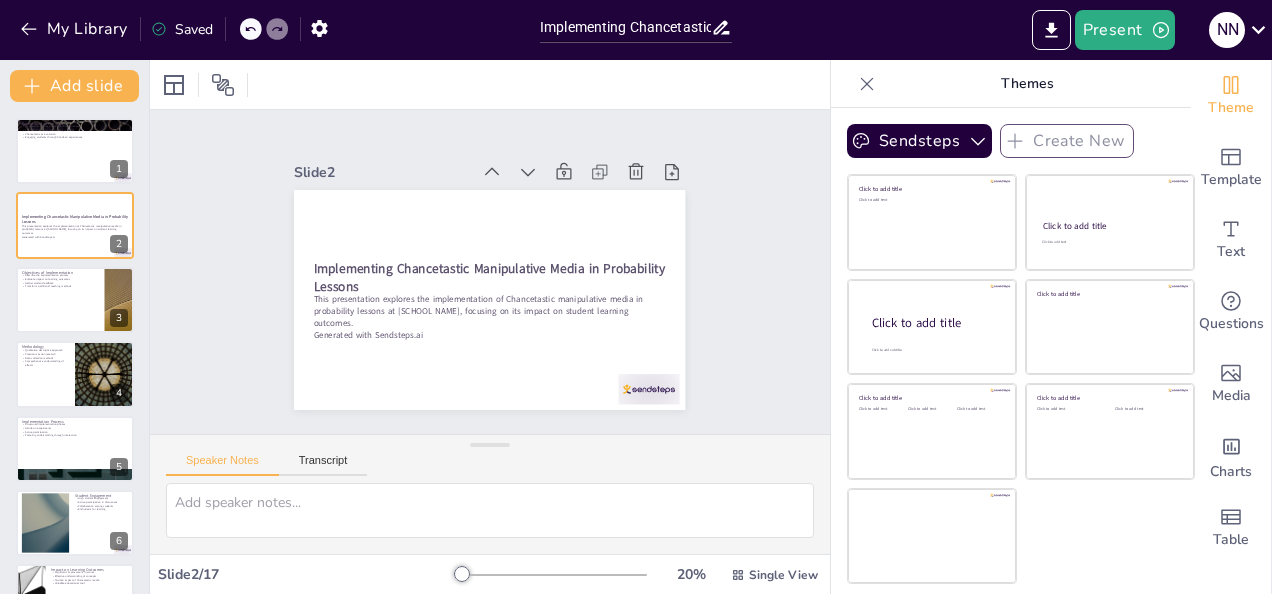 checkbox on "true" 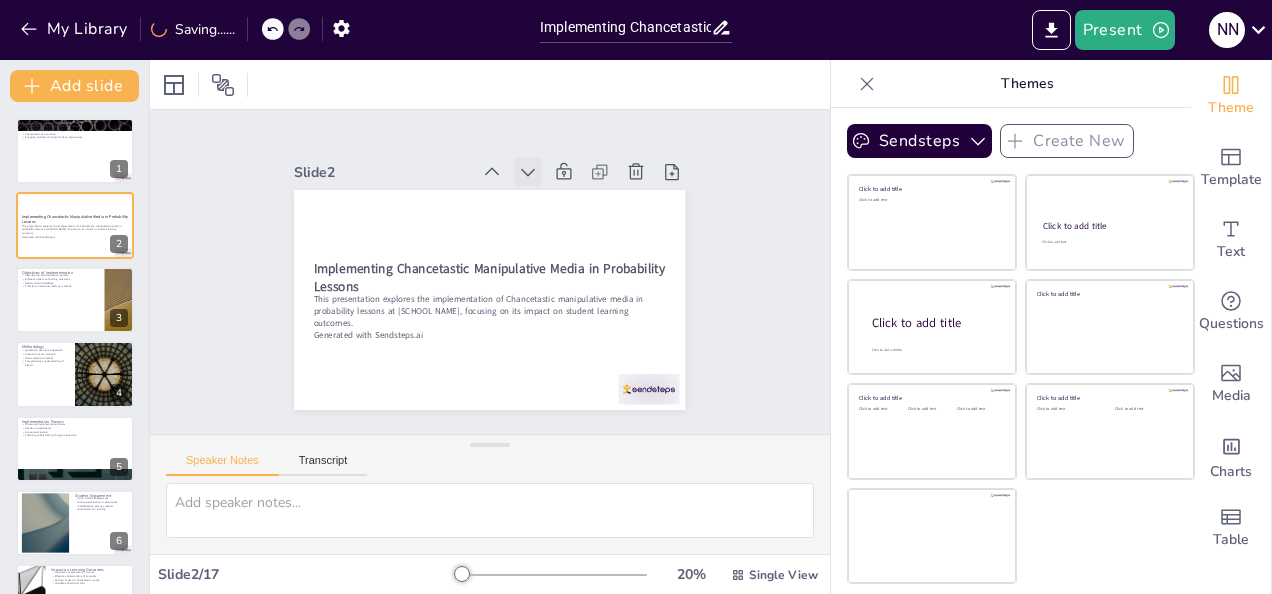 checkbox on "true" 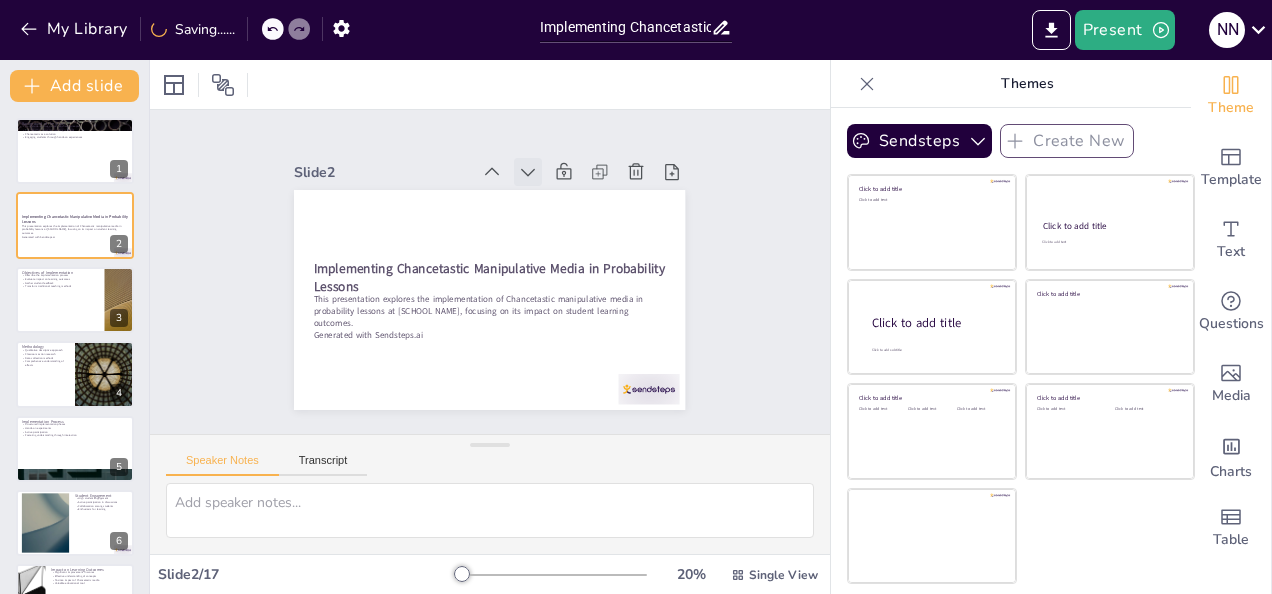 checkbox on "true" 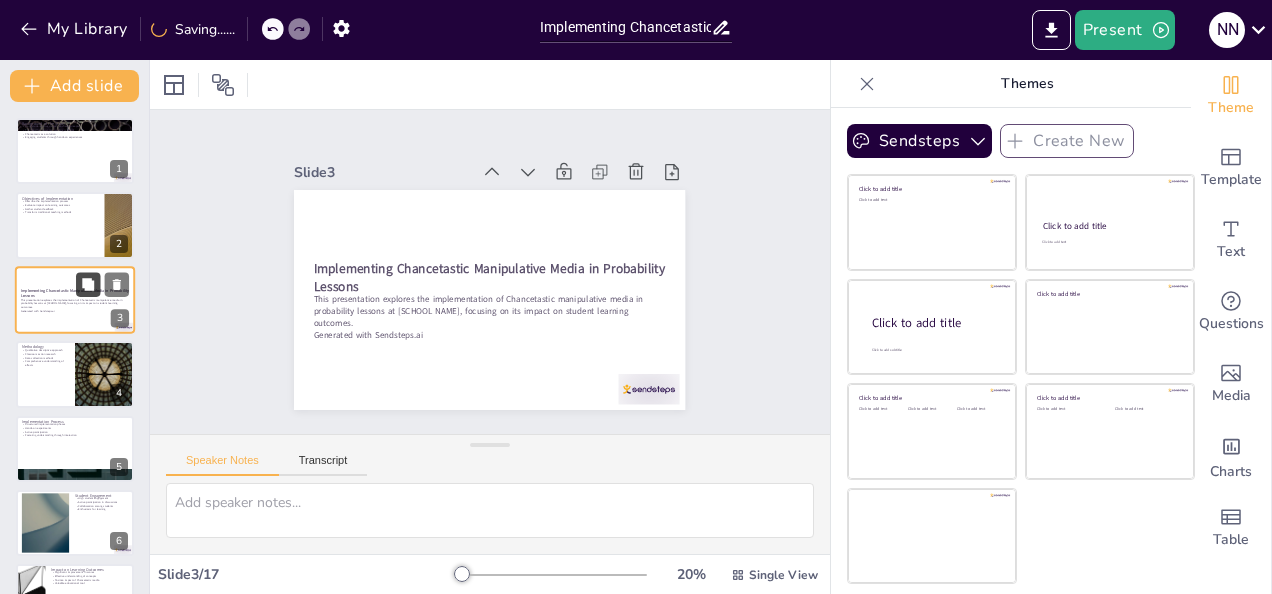 checkbox on "true" 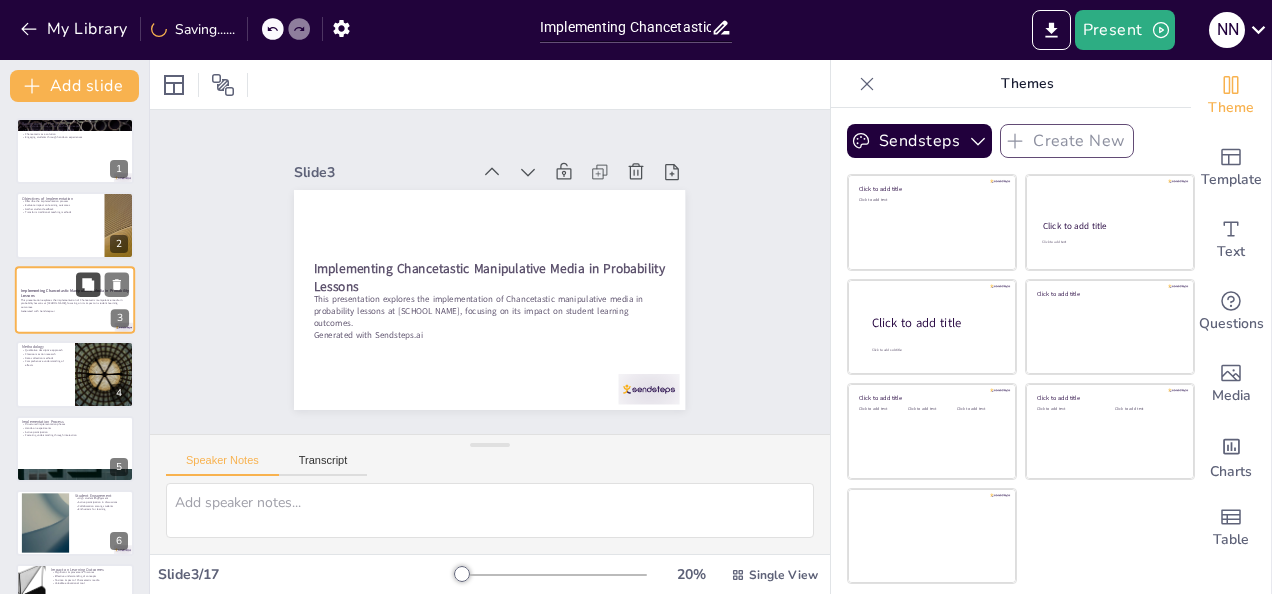 checkbox on "true" 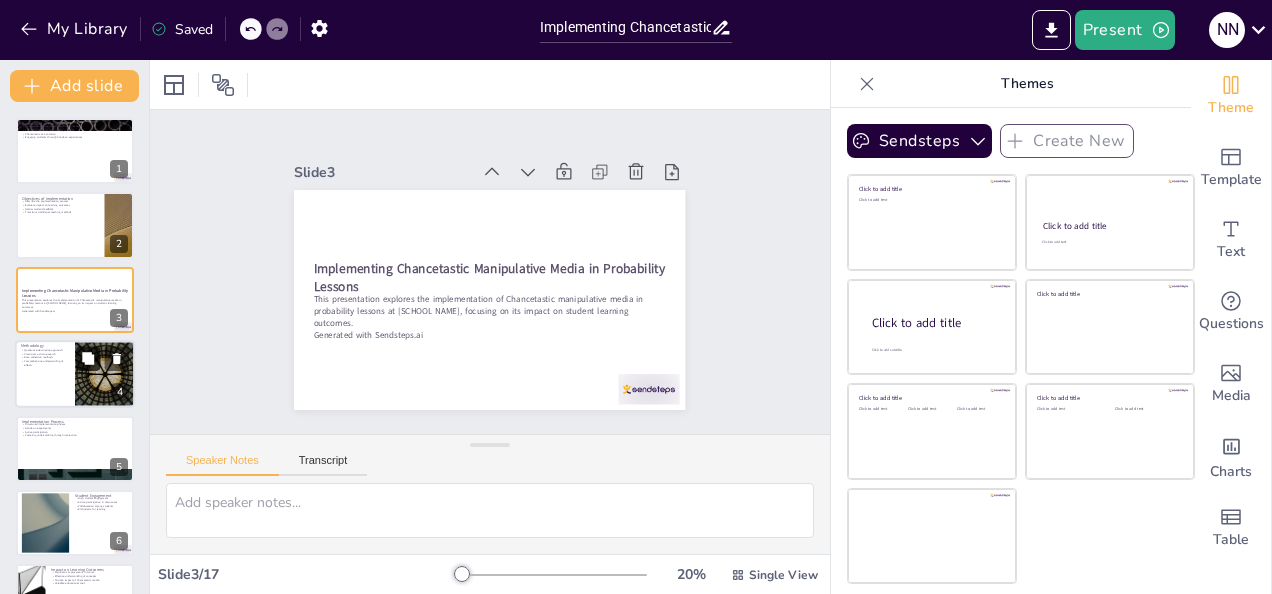 checkbox on "true" 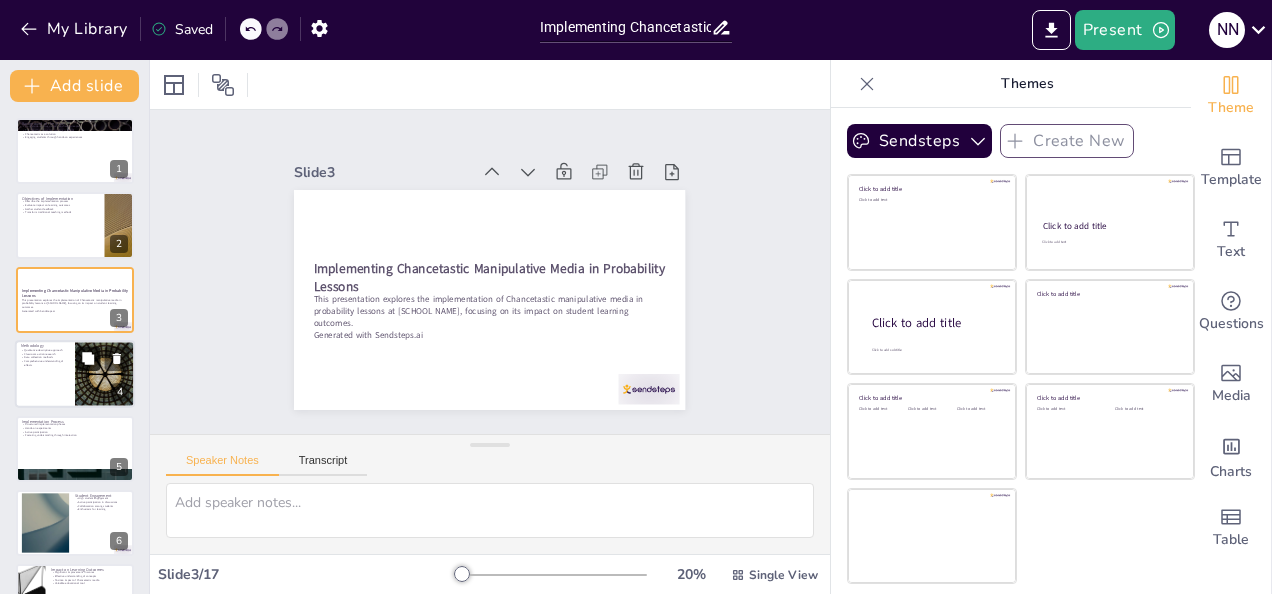 checkbox on "true" 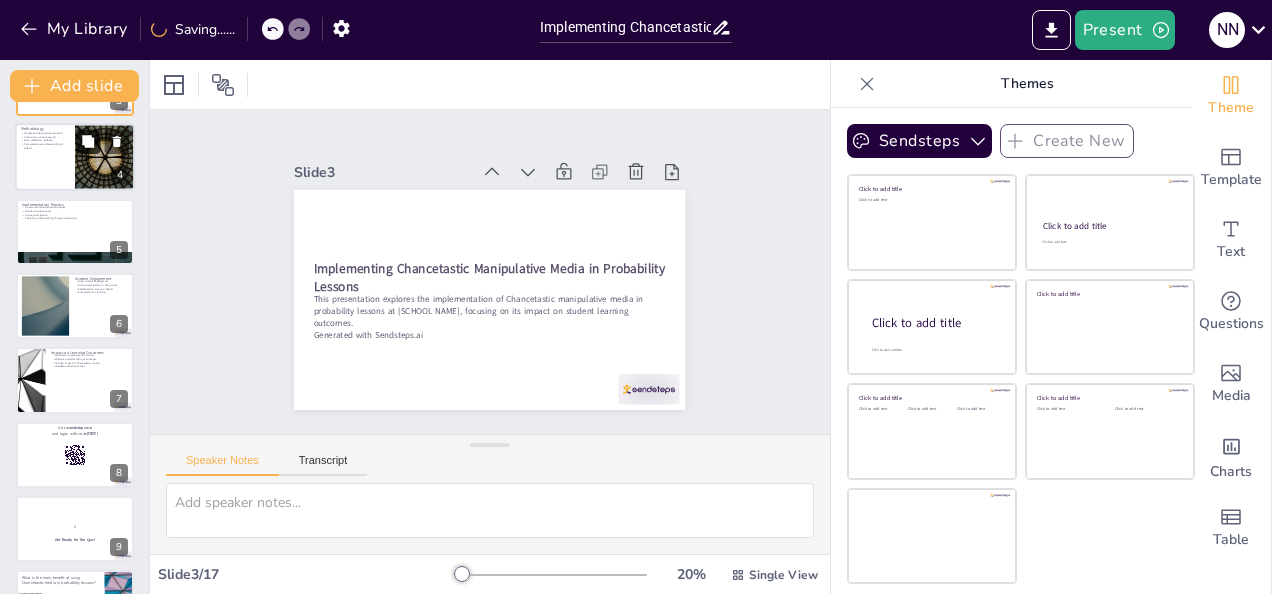 checkbox on "true" 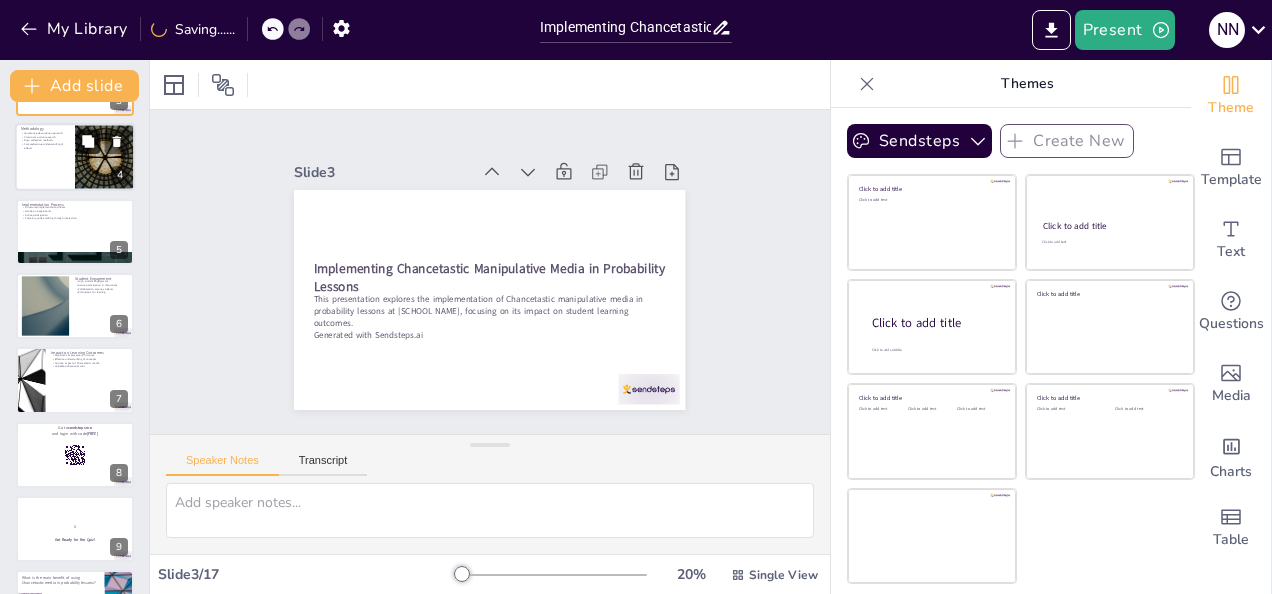 checkbox on "true" 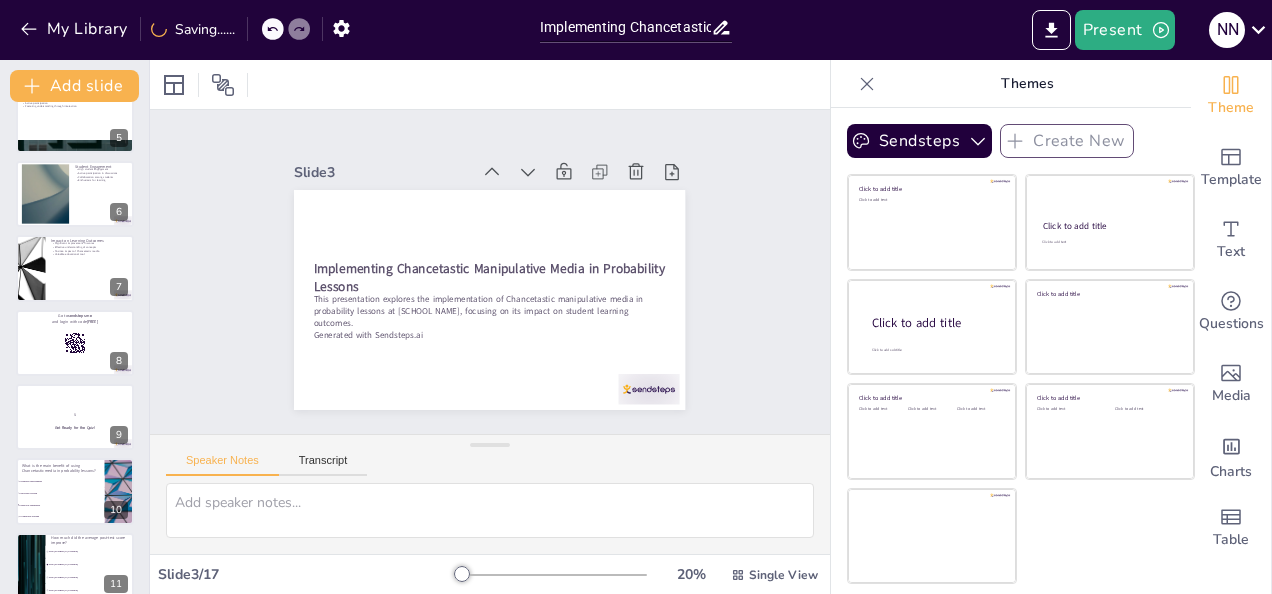 checkbox on "true" 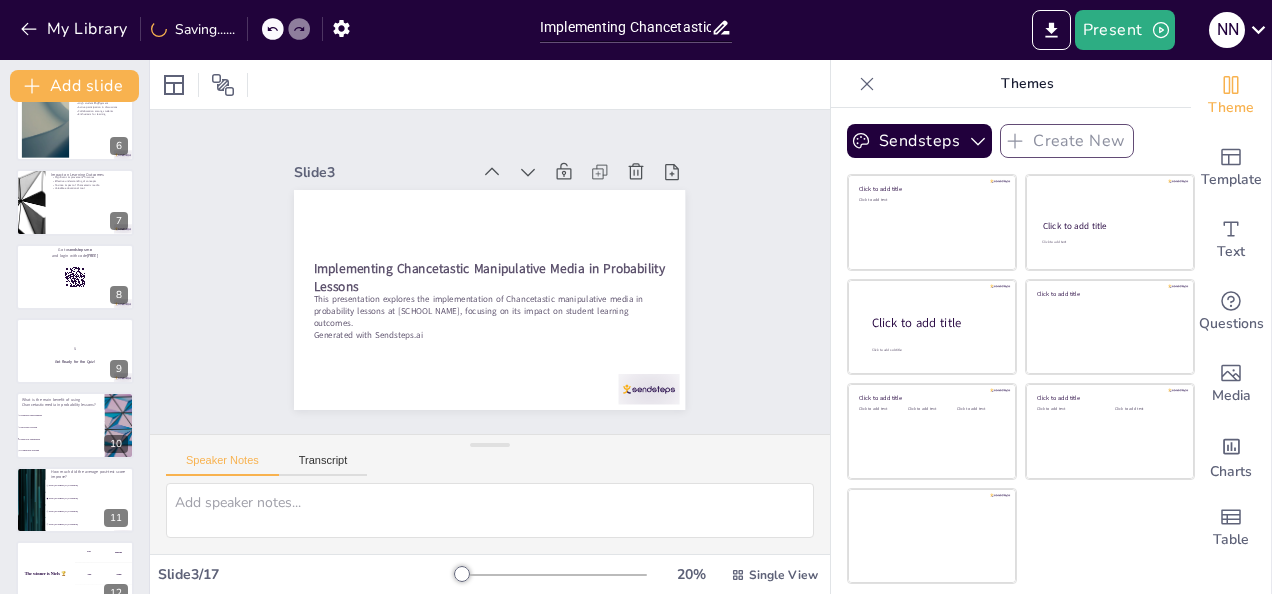checkbox on "true" 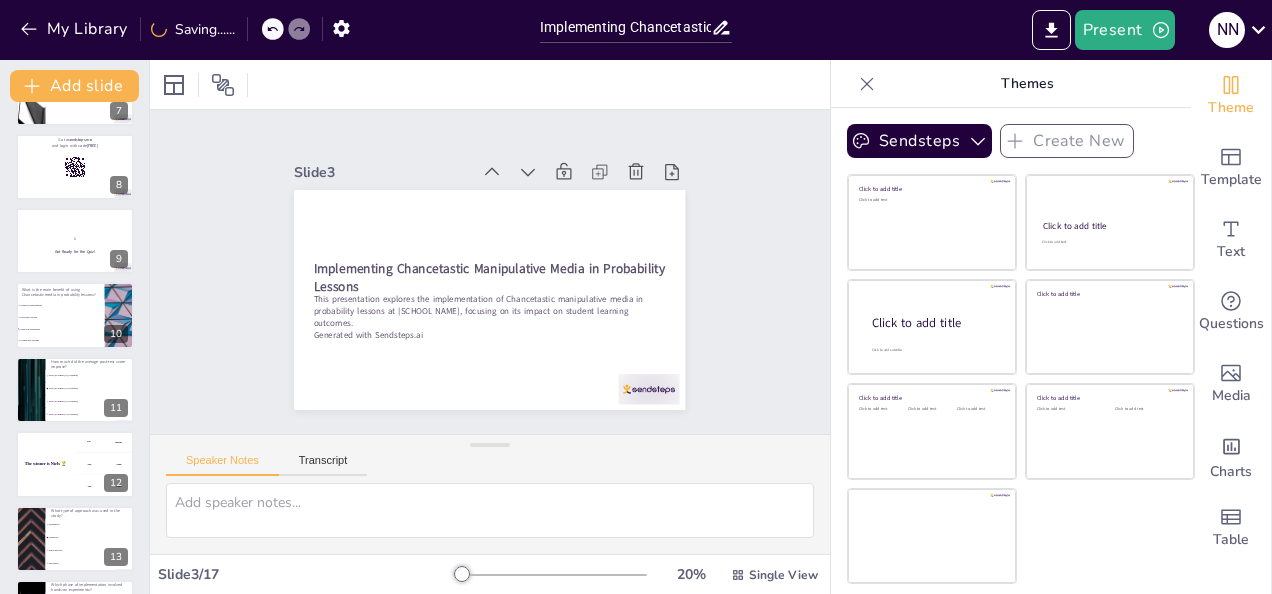 checkbox on "true" 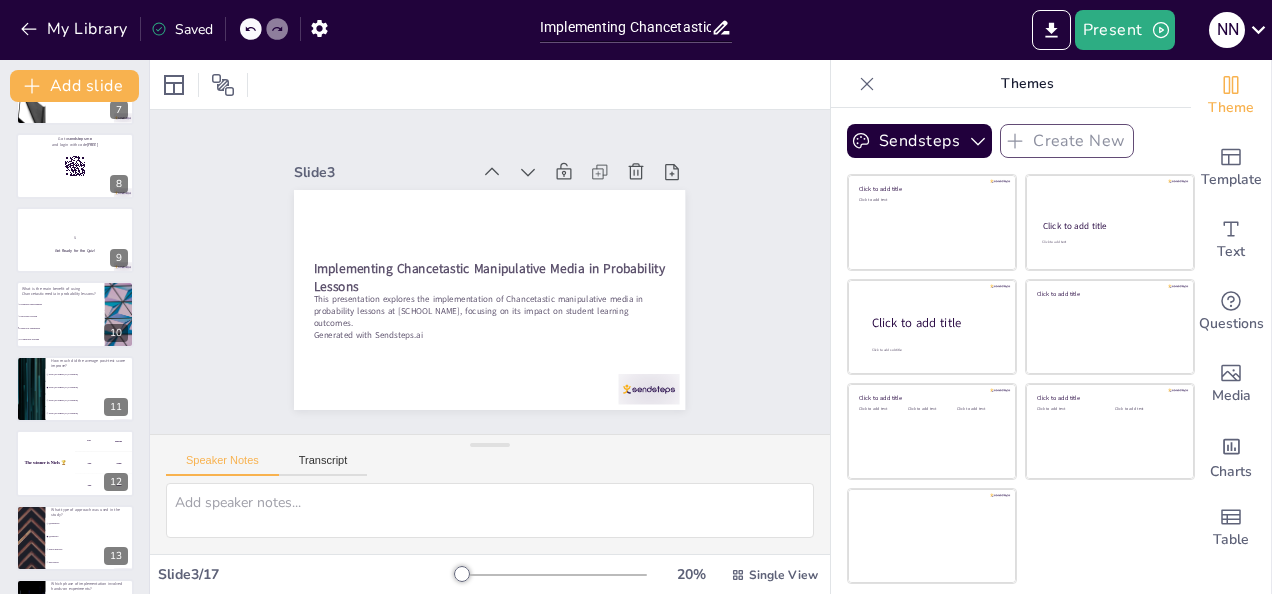 checkbox on "true" 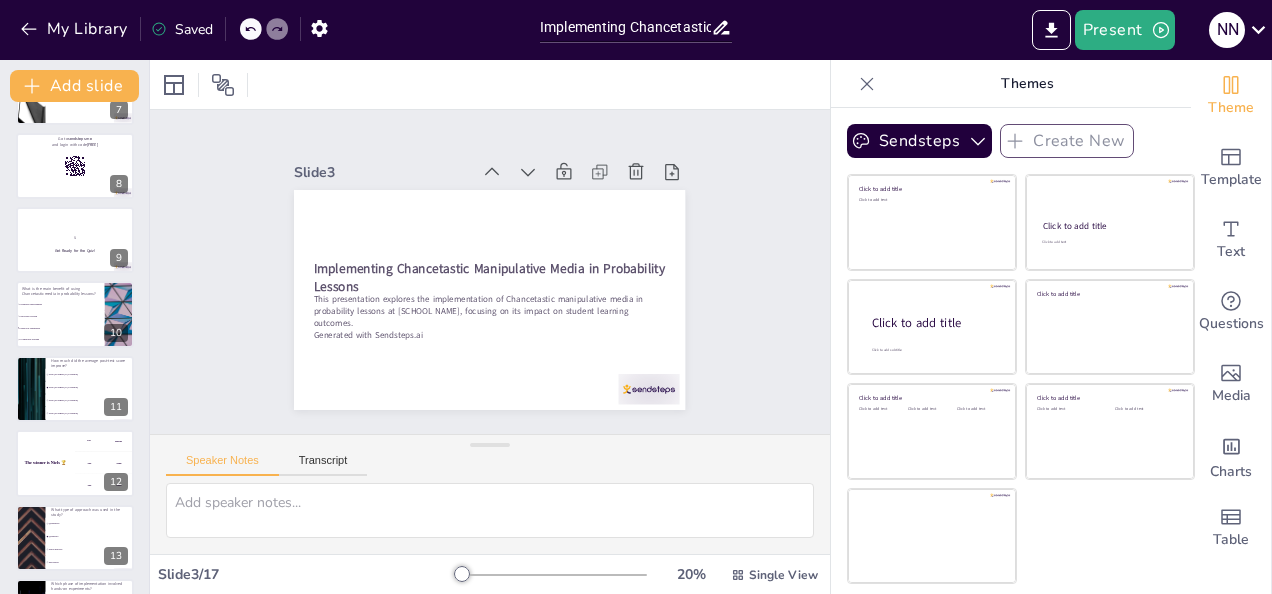 checkbox on "true" 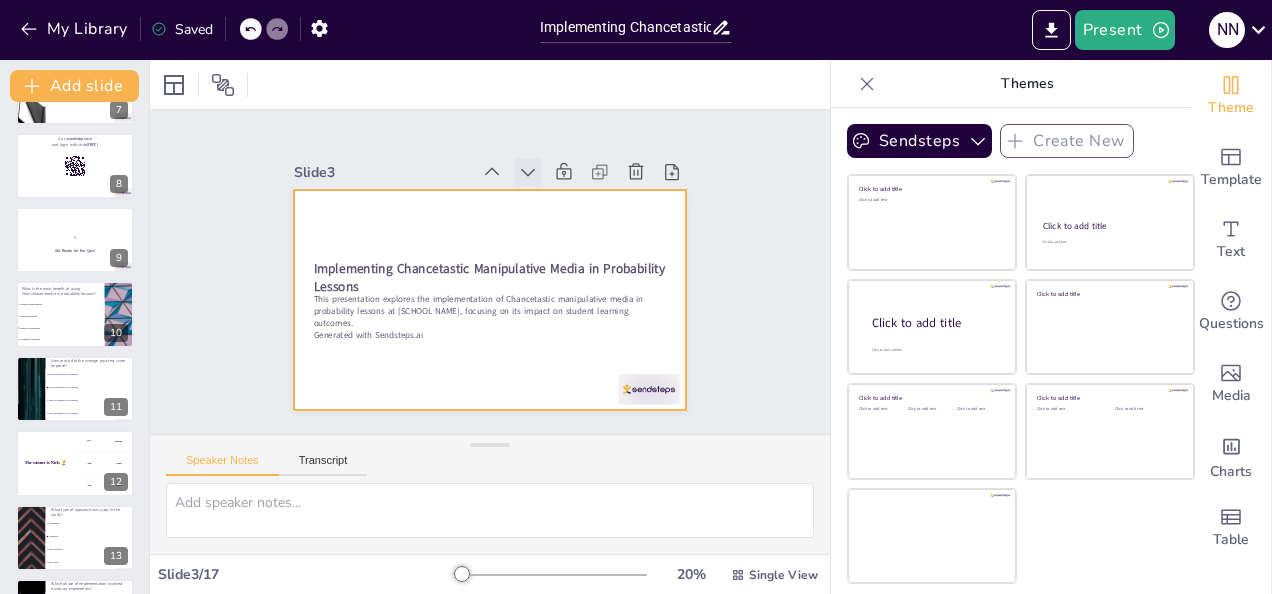 checkbox on "true" 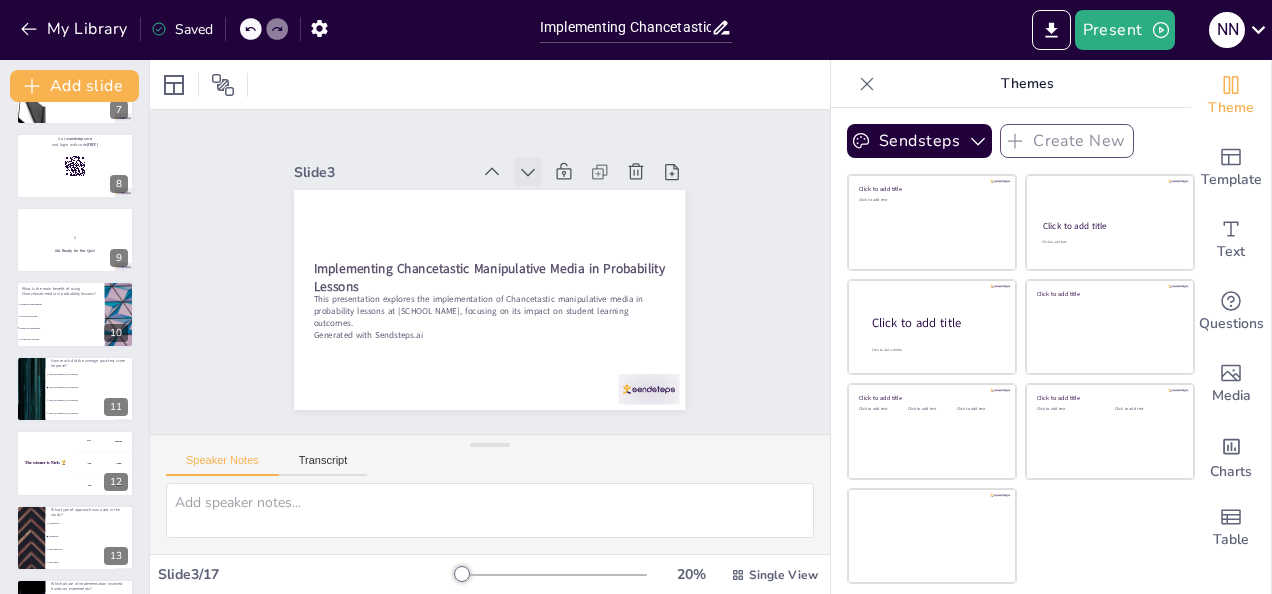 click 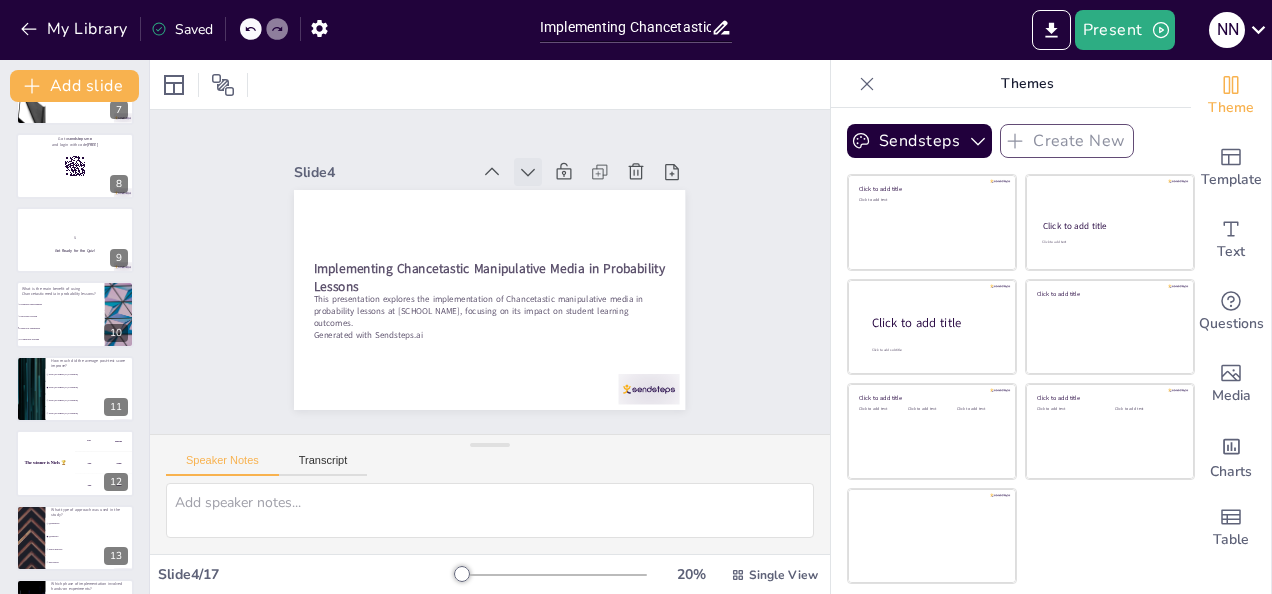 click 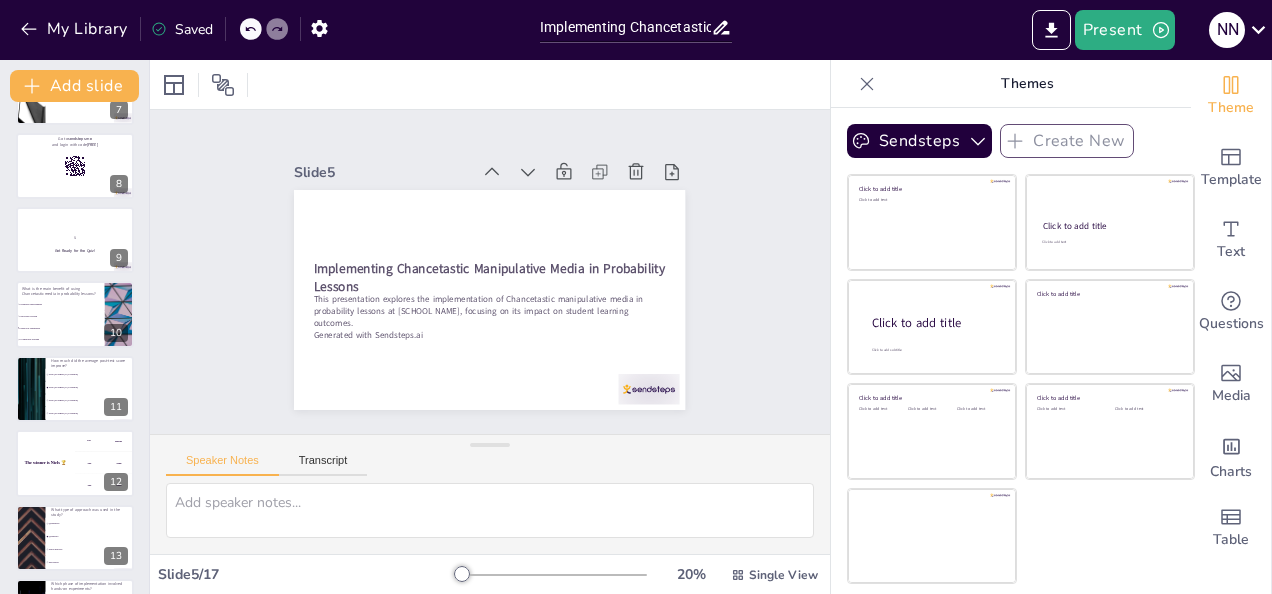 checkbox on "true" 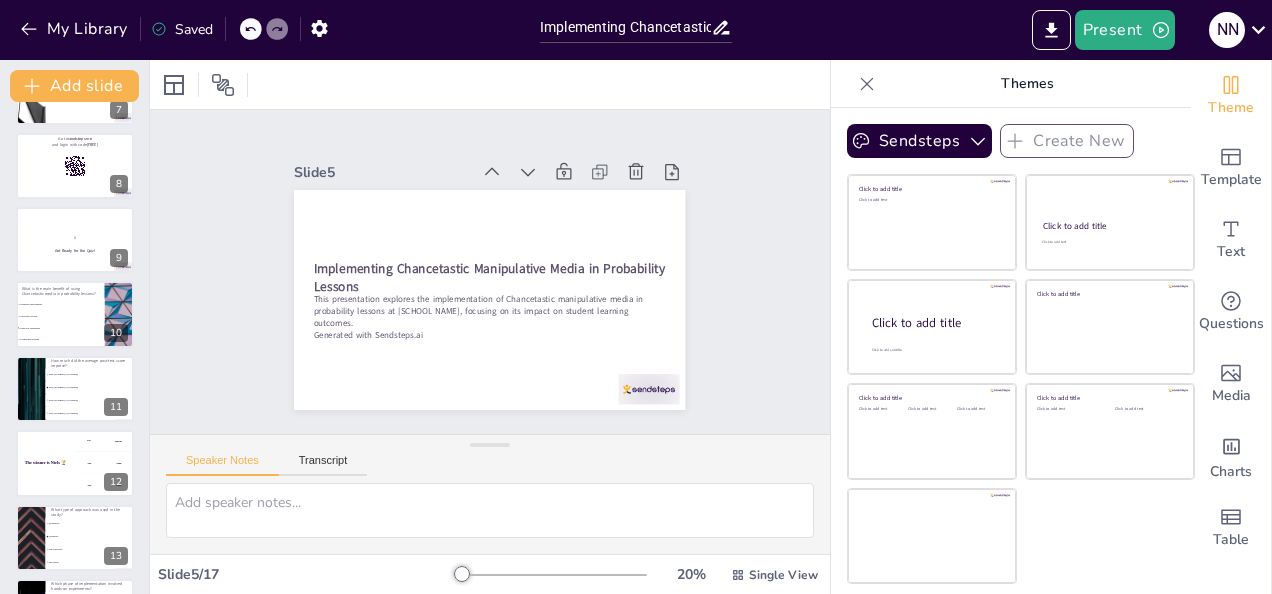 checkbox on "true" 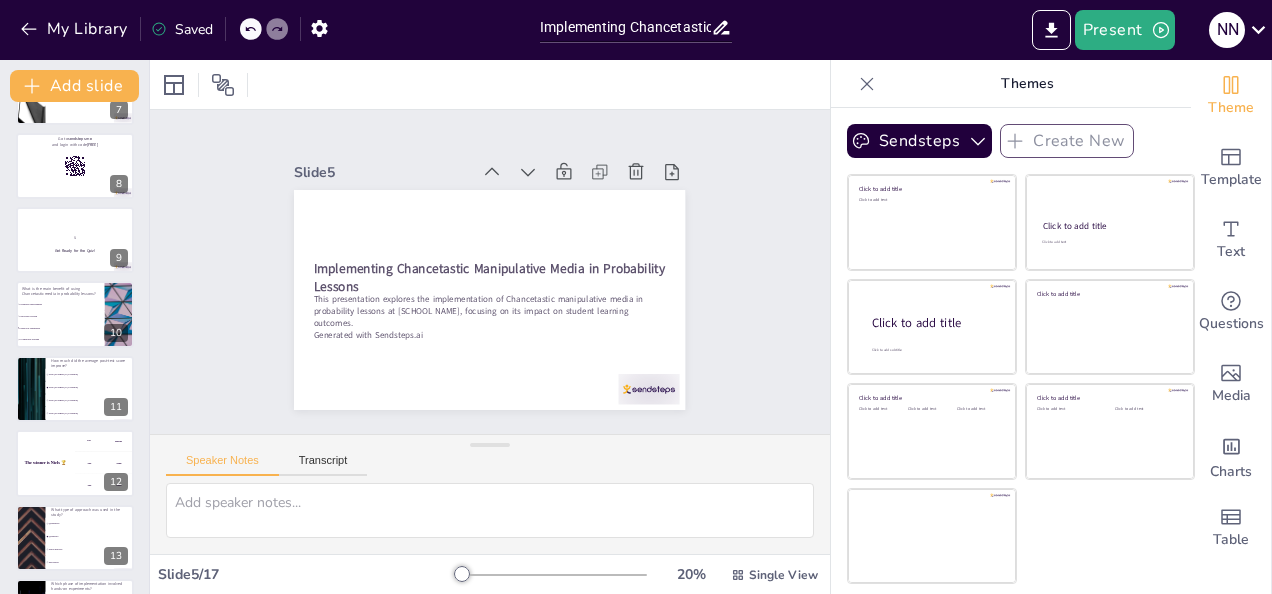 checkbox on "true" 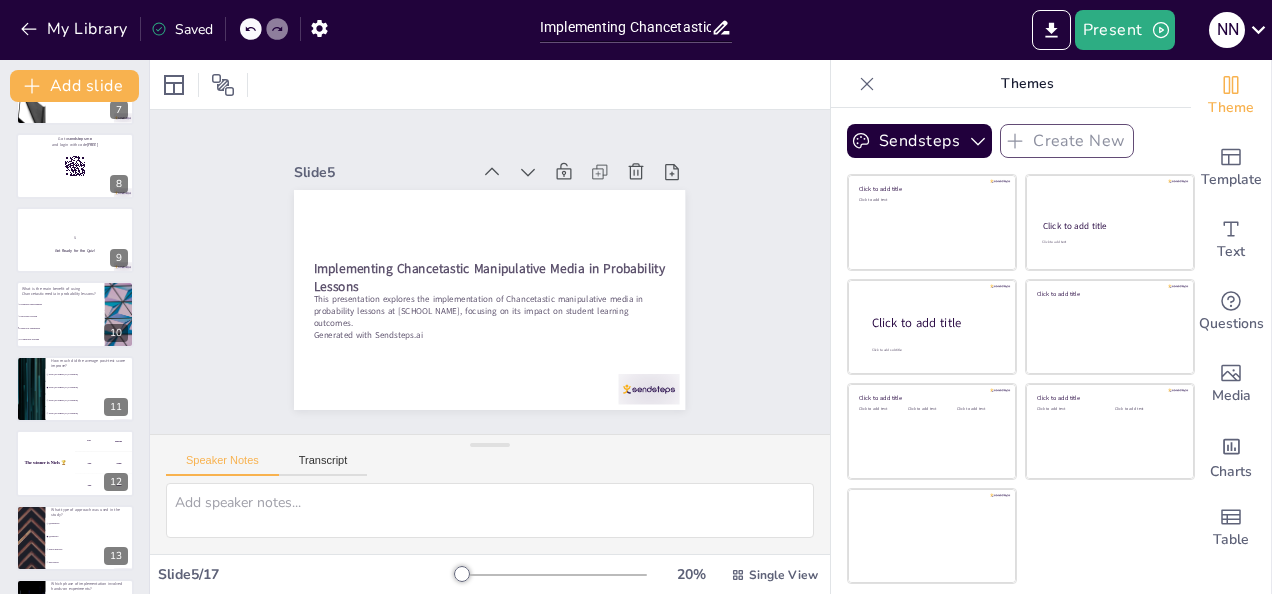 checkbox on "true" 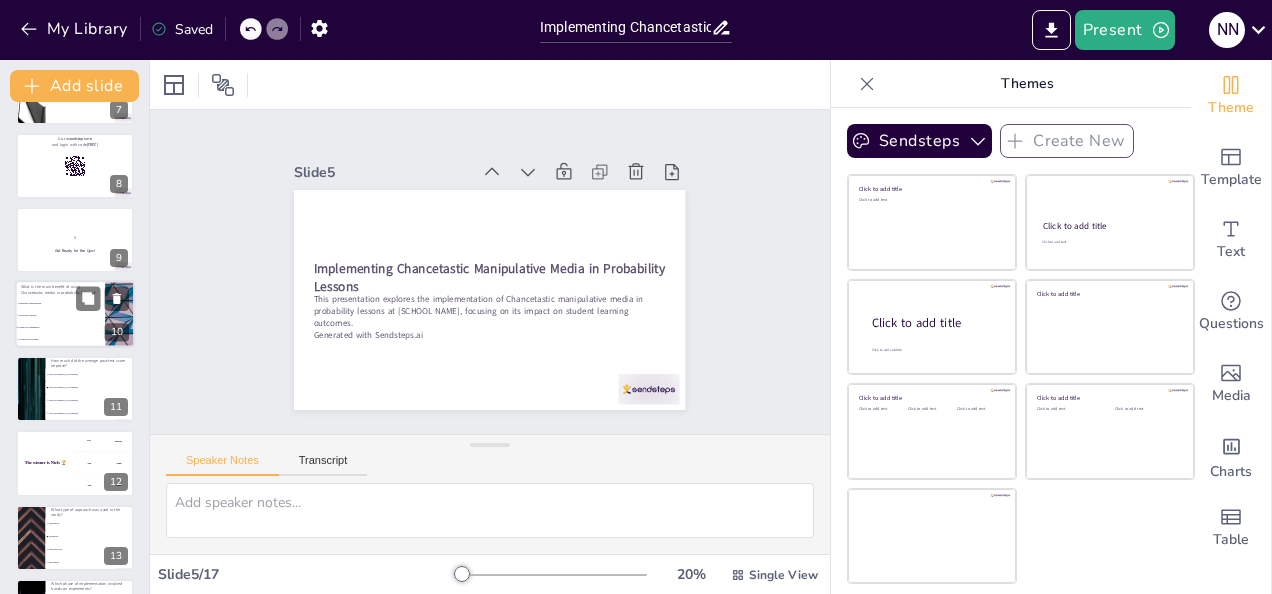 checkbox on "true" 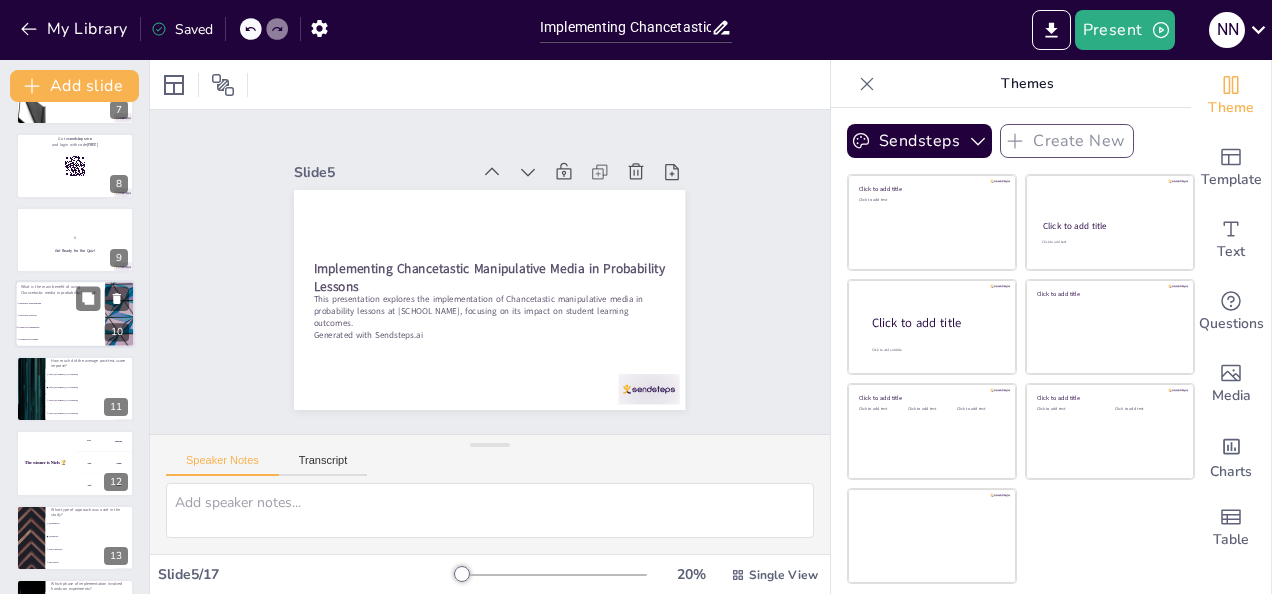 checkbox on "true" 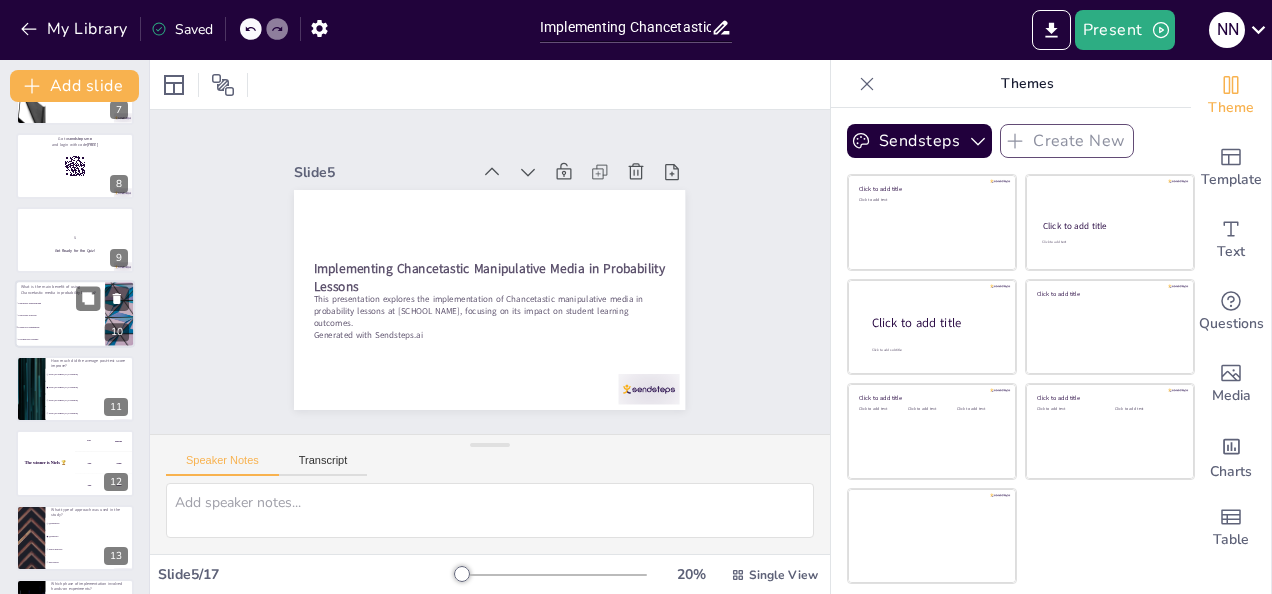 checkbox on "true" 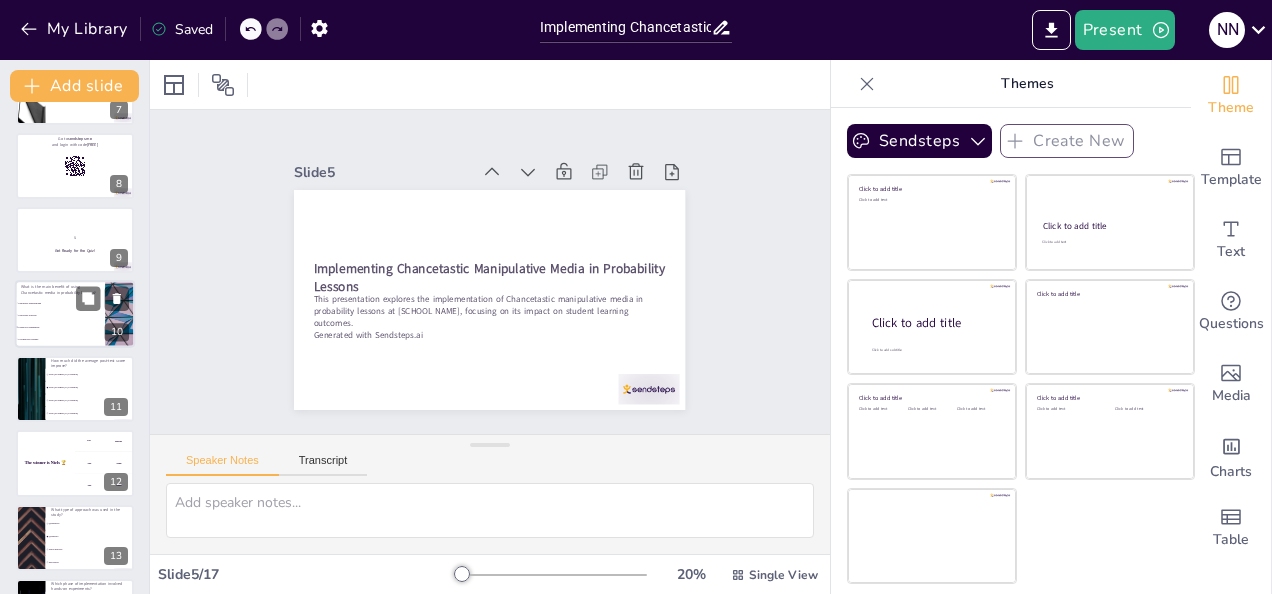 checkbox on "true" 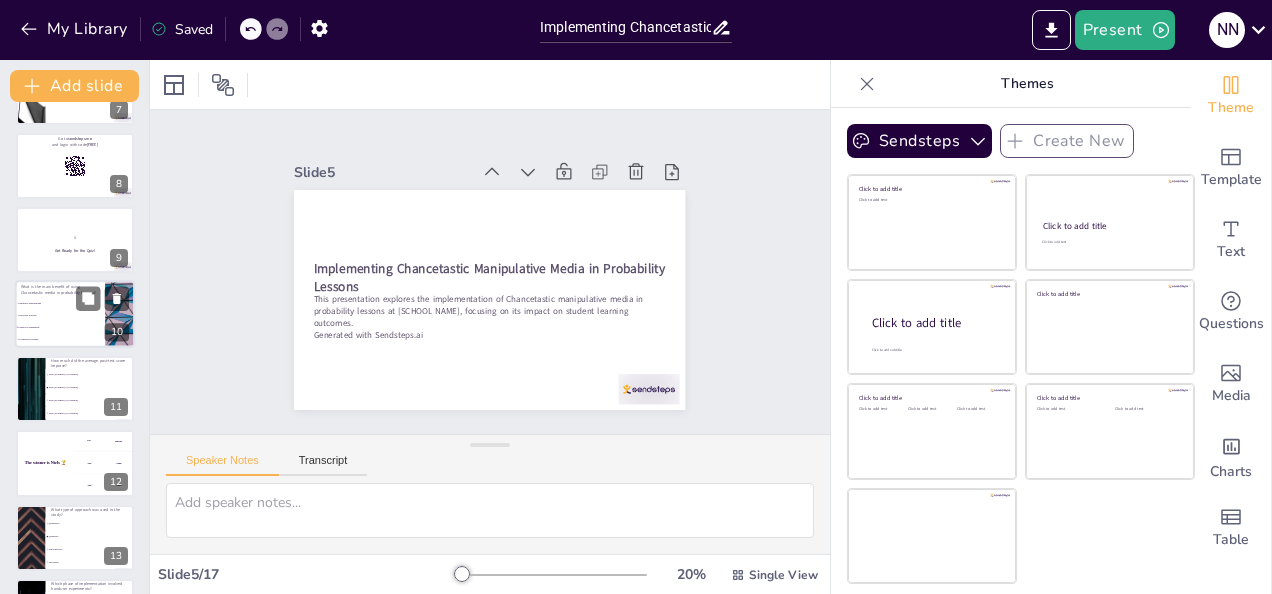 checkbox on "true" 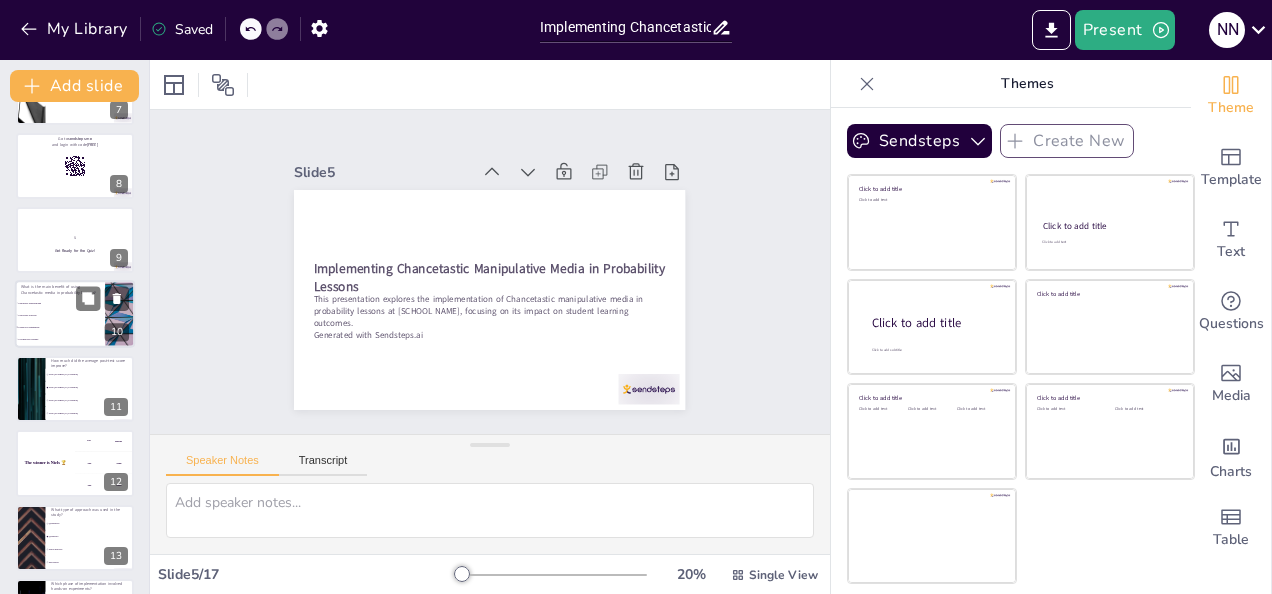 checkbox on "true" 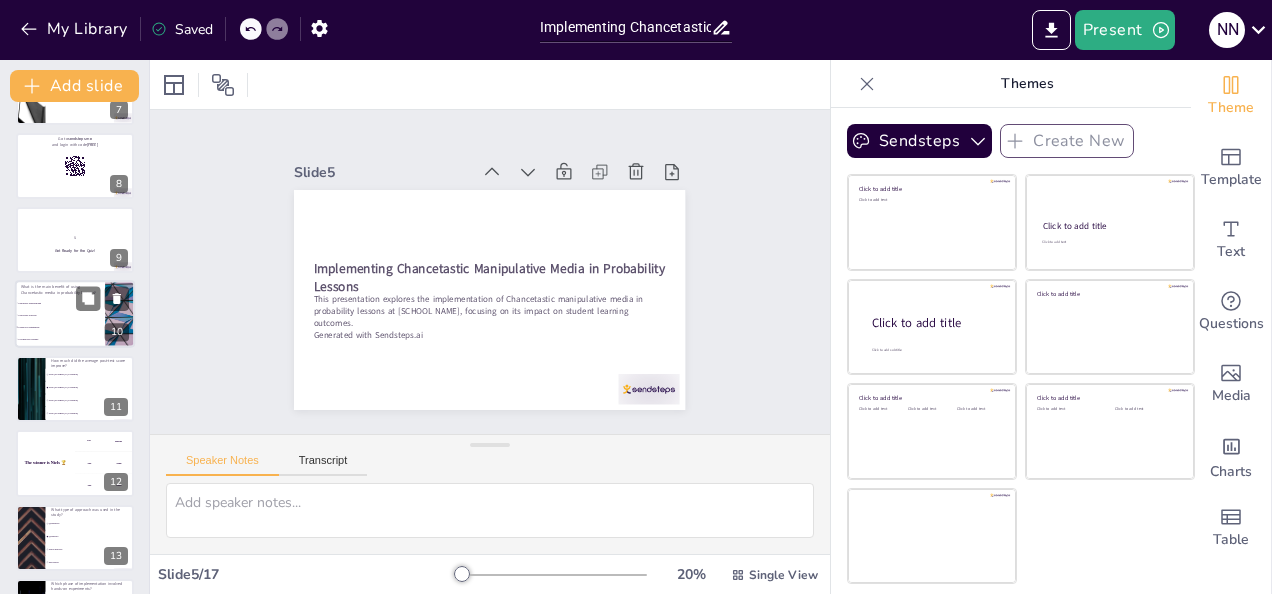 checkbox on "true" 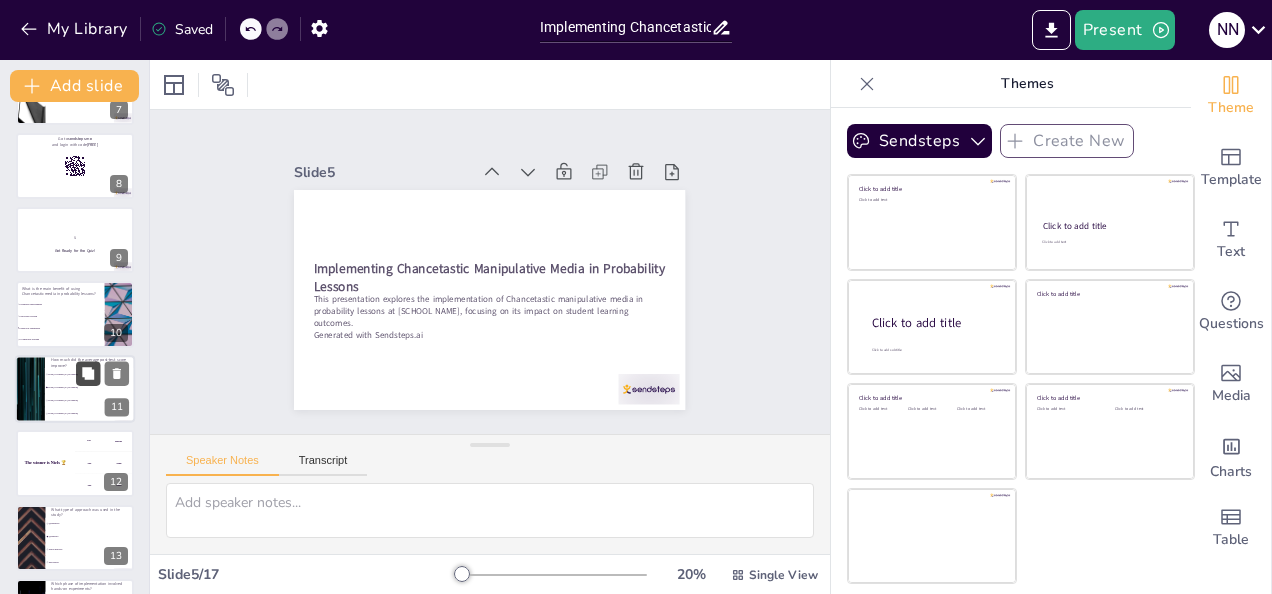 checkbox on "true" 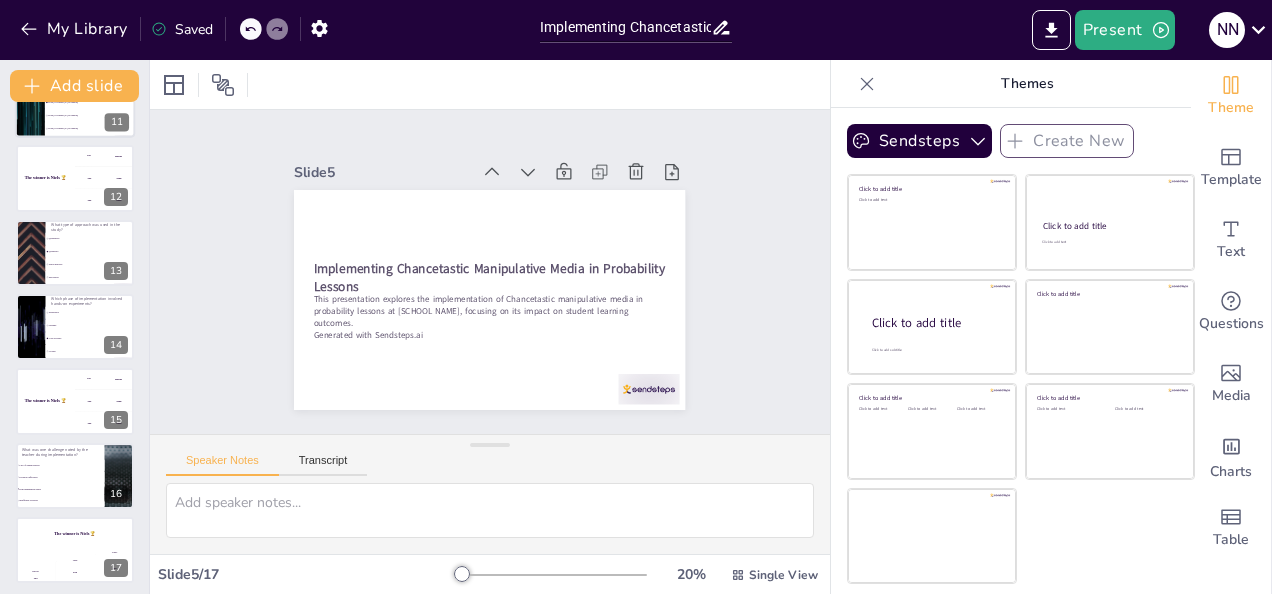 scroll, scrollTop: 796, scrollLeft: 0, axis: vertical 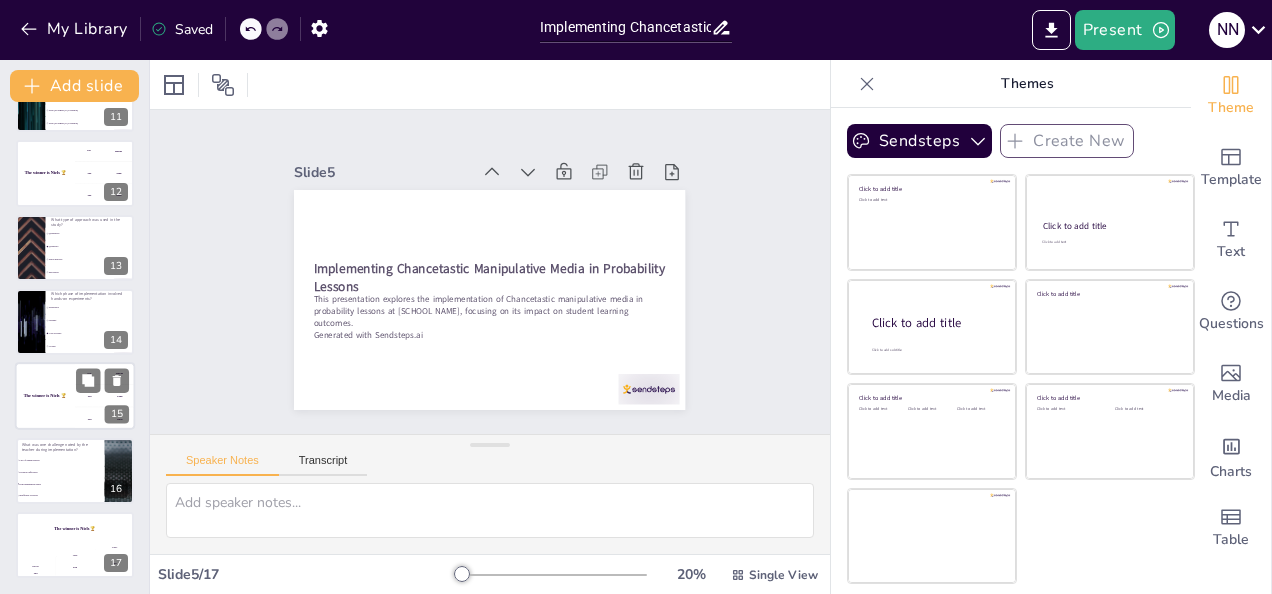 checkbox on "true" 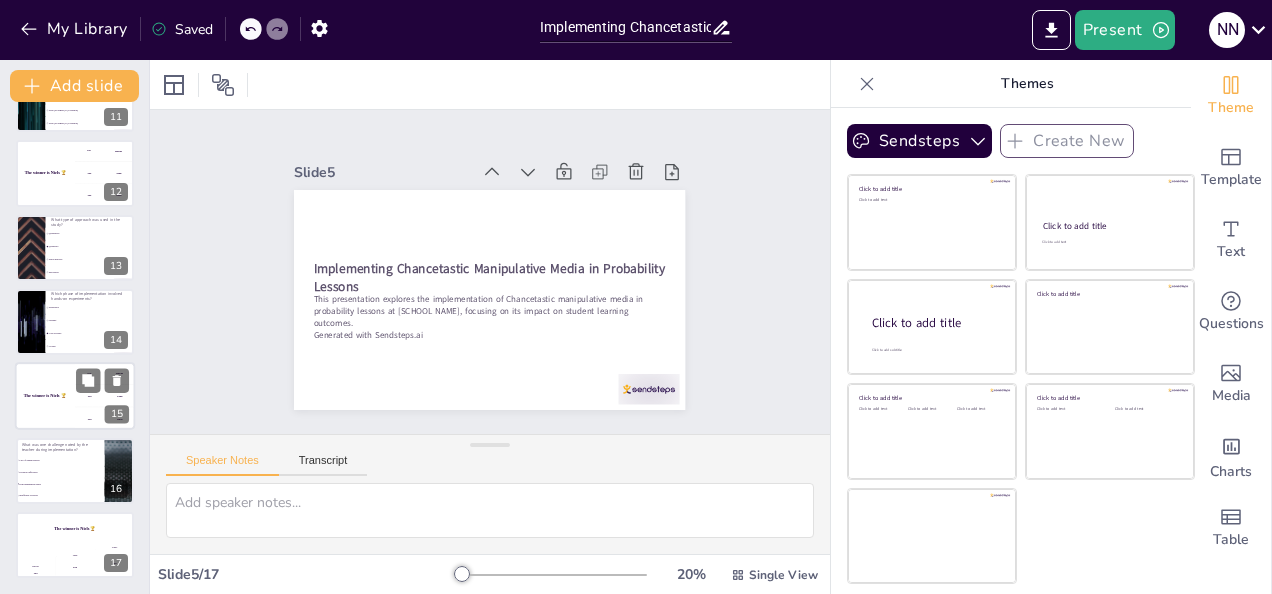 checkbox on "true" 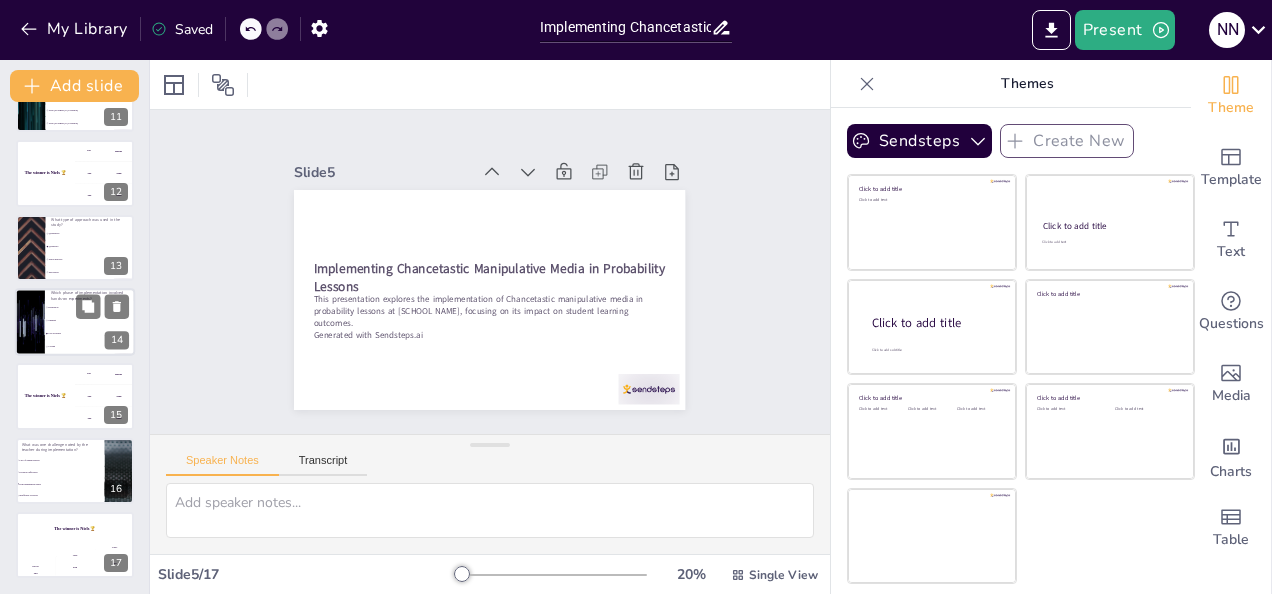 checkbox on "true" 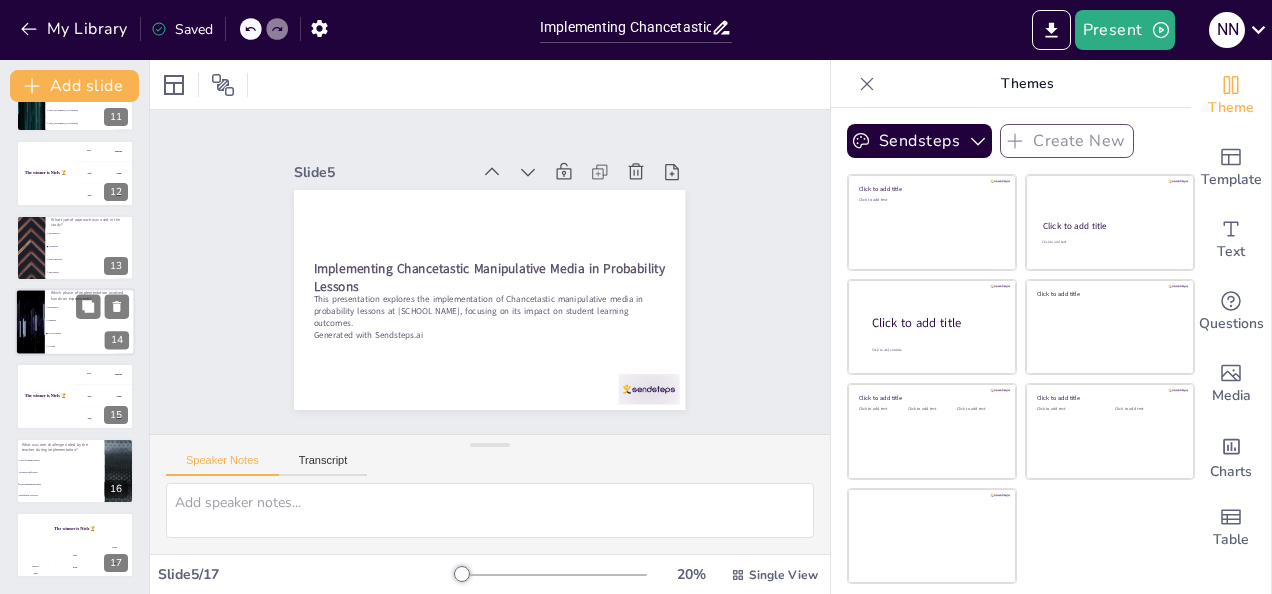 checkbox on "true" 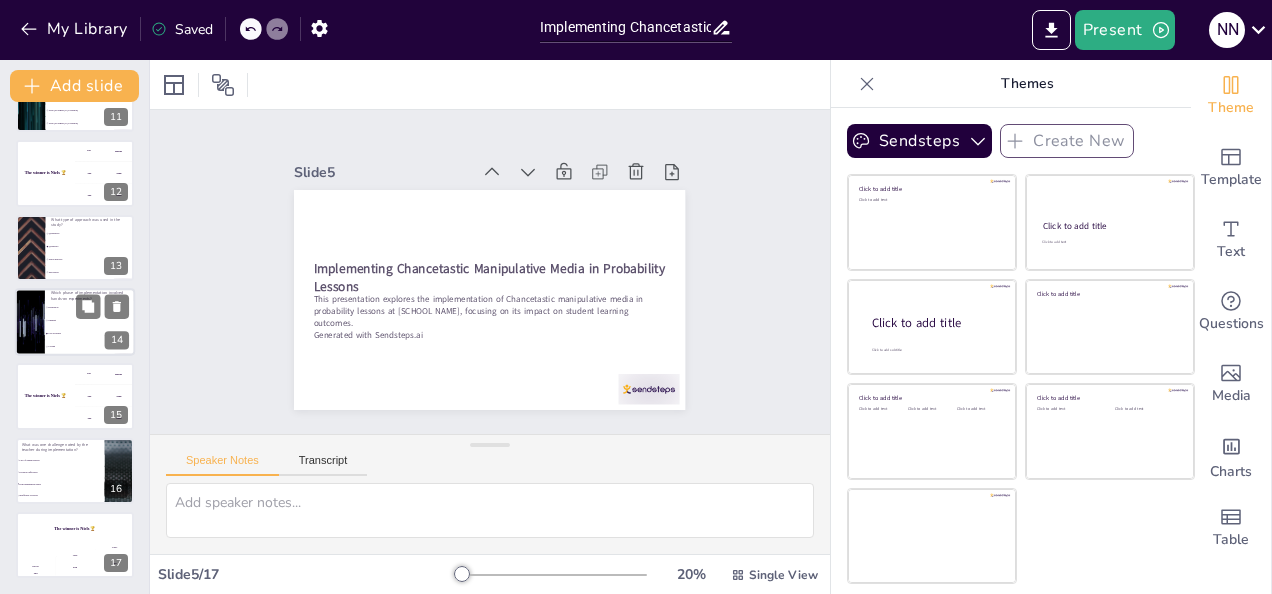 checkbox on "true" 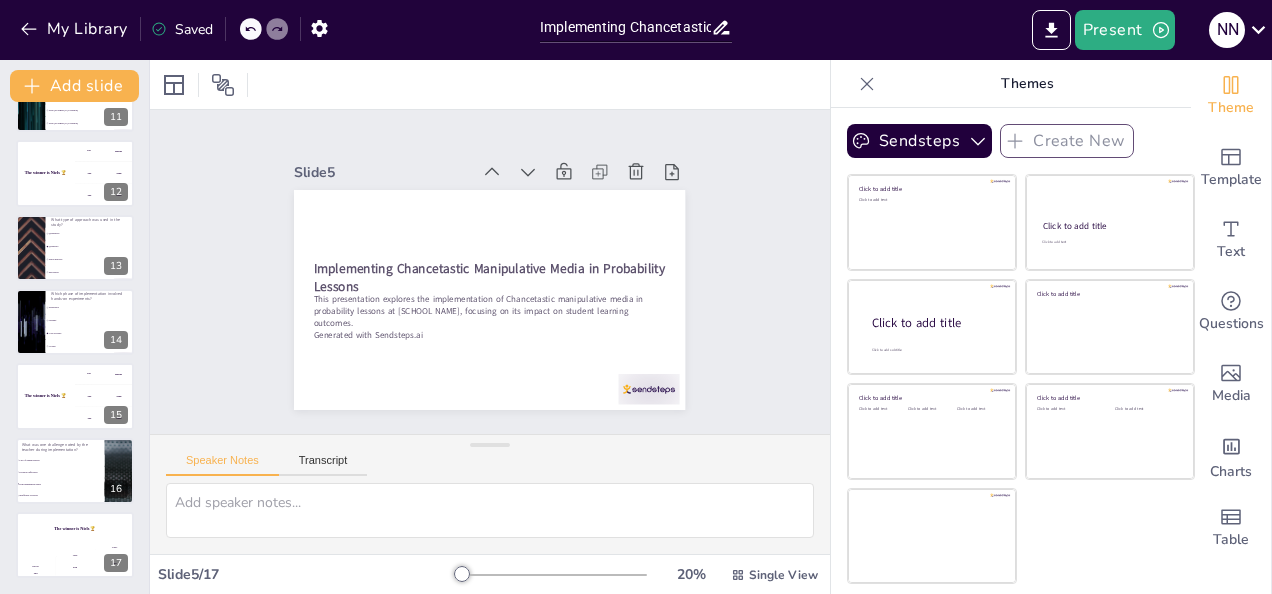 checkbox on "true" 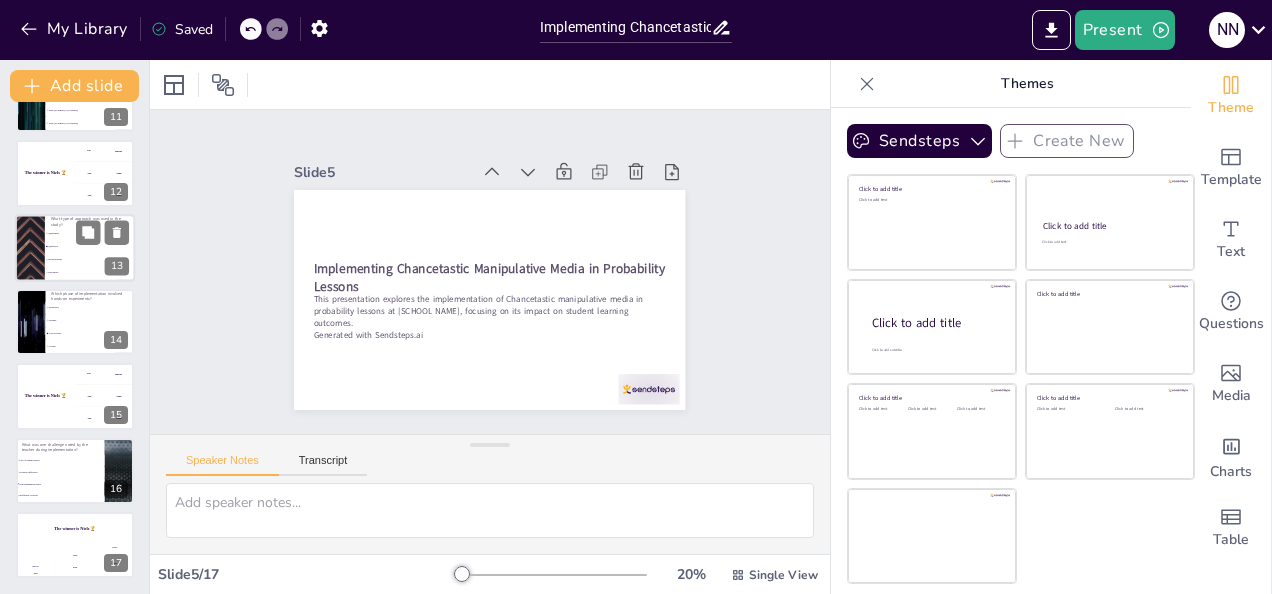 checkbox on "true" 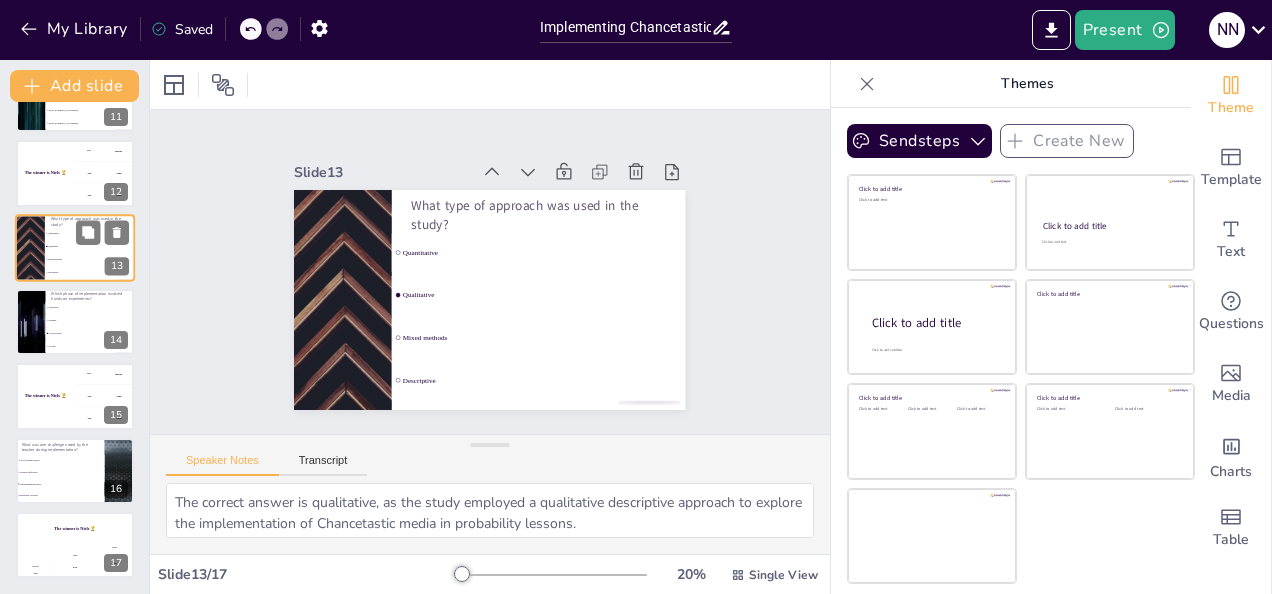 scroll, scrollTop: 696, scrollLeft: 0, axis: vertical 